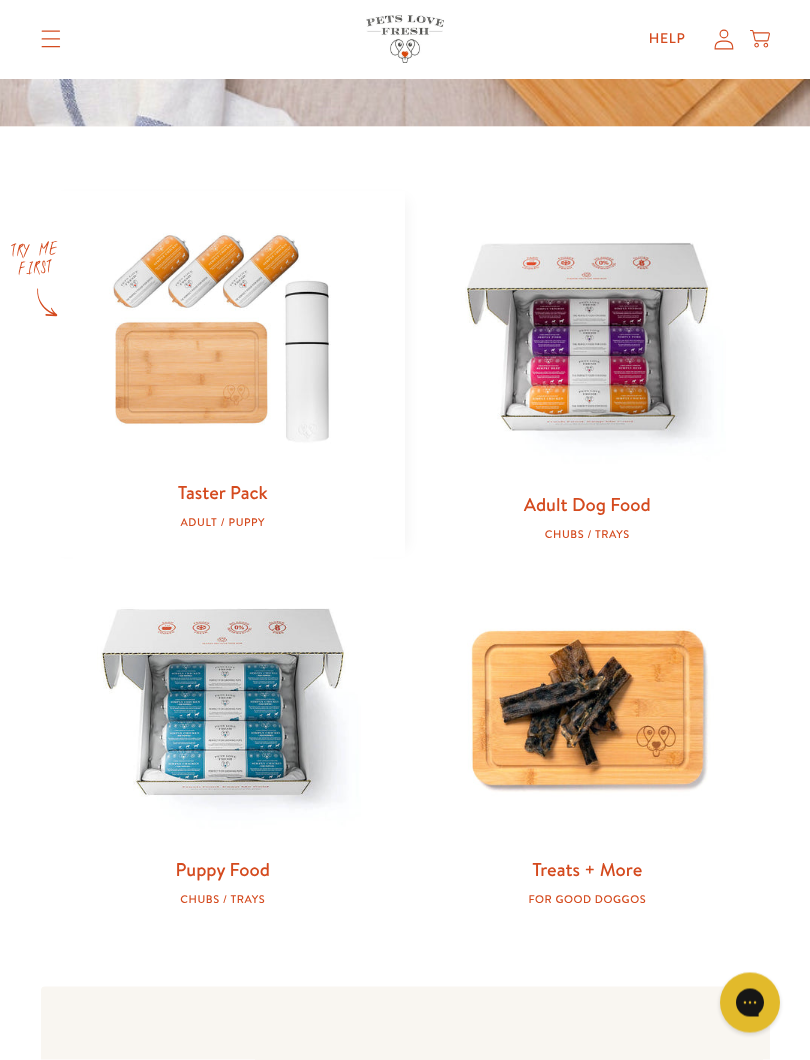 scroll, scrollTop: 726, scrollLeft: 0, axis: vertical 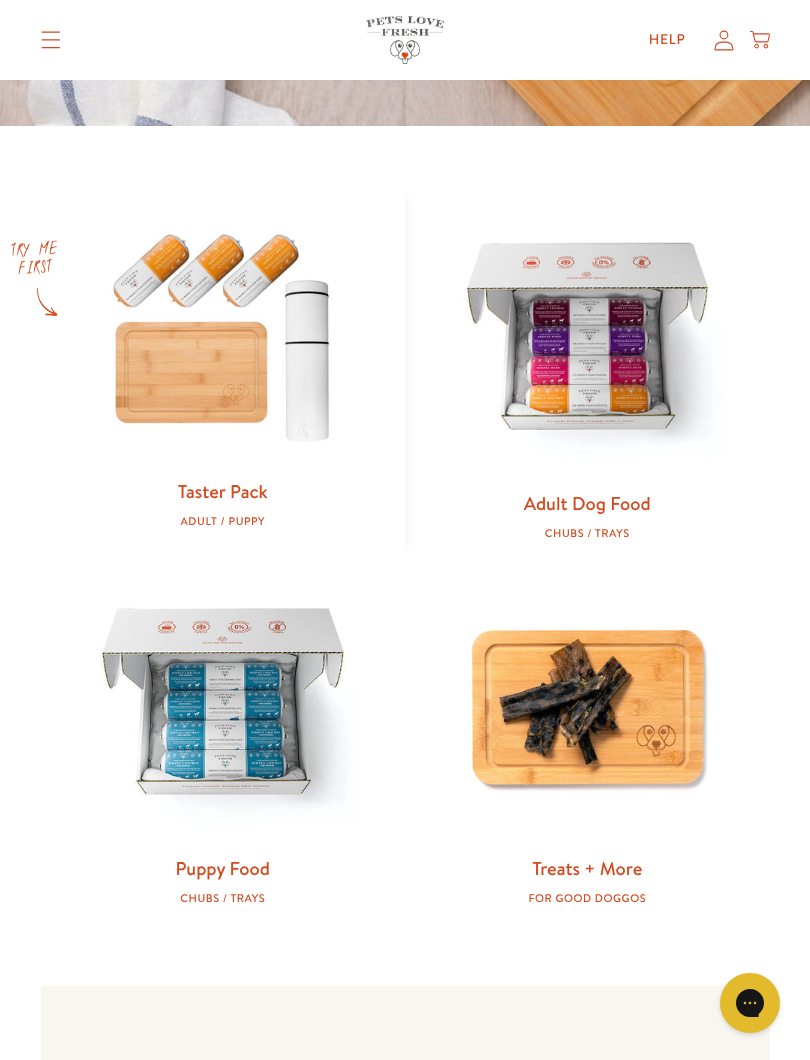 click at bounding box center [587, 340] 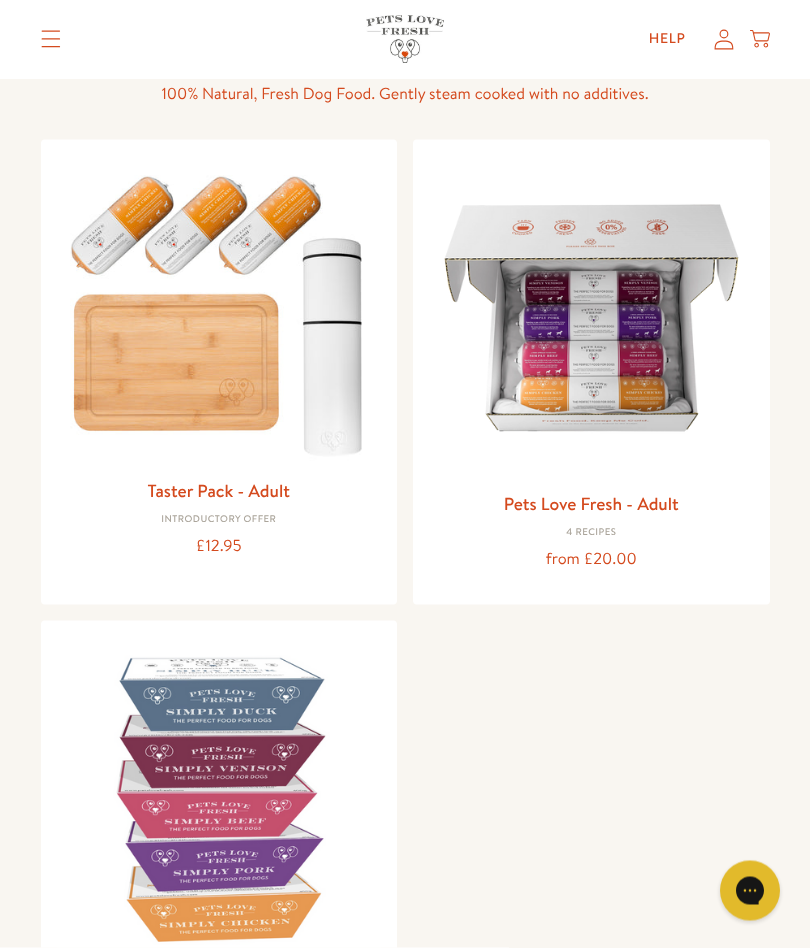 scroll, scrollTop: 0, scrollLeft: 0, axis: both 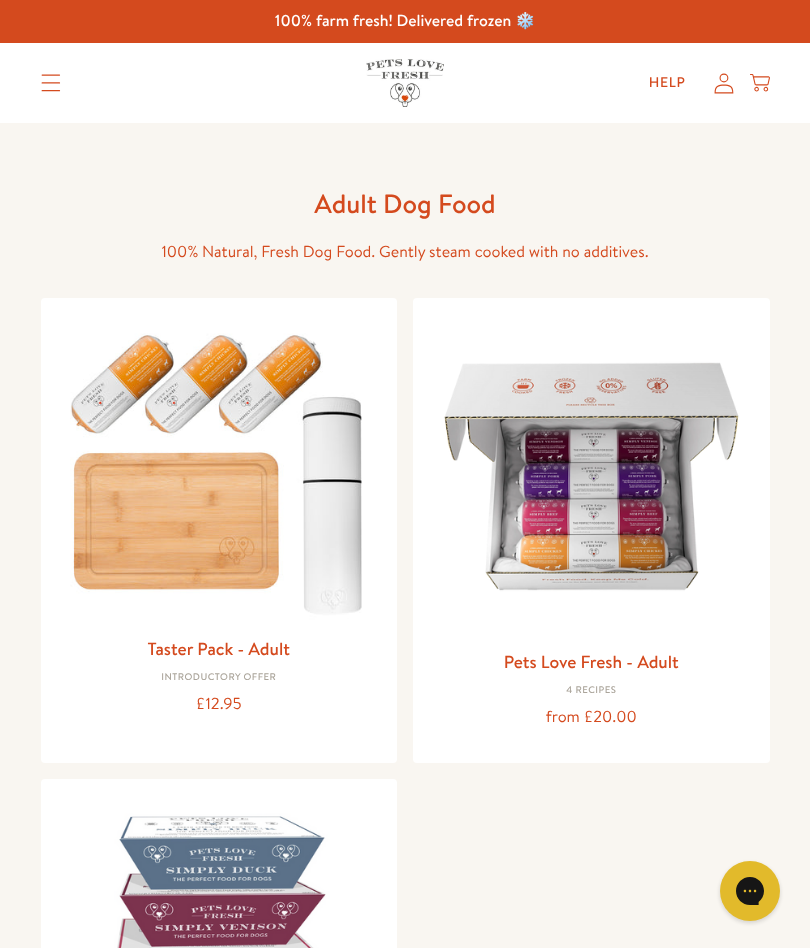 click on "Help" at bounding box center [667, 83] 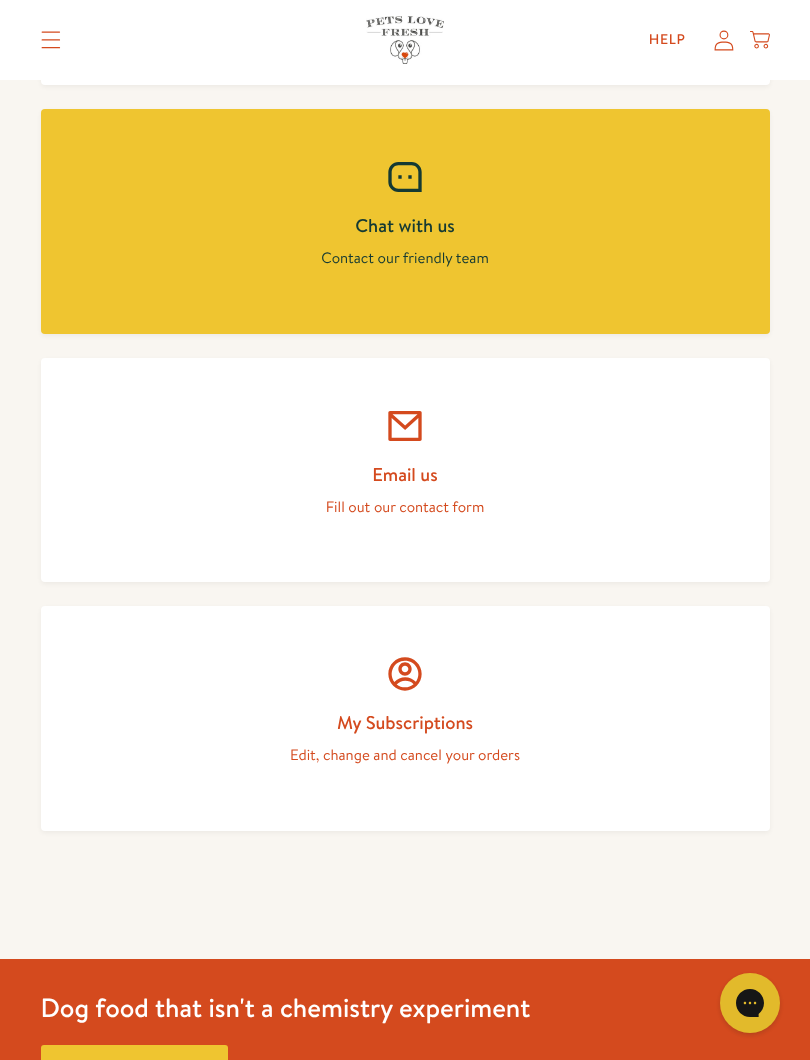 scroll, scrollTop: 1109, scrollLeft: 0, axis: vertical 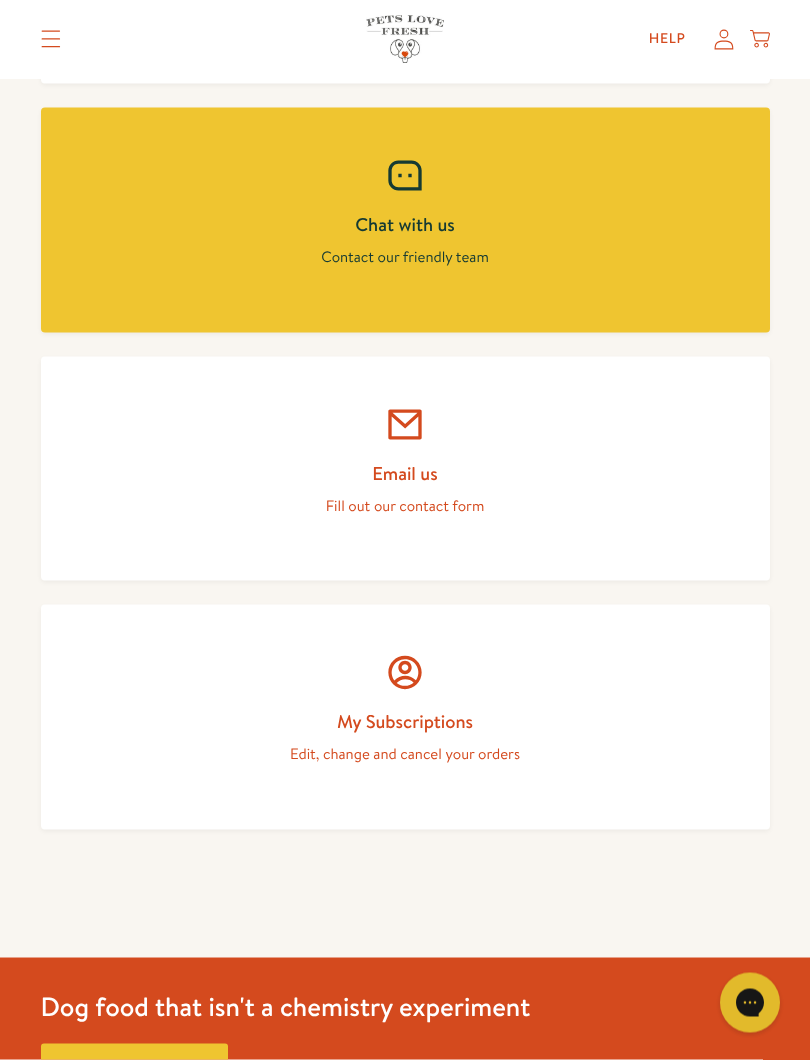 click on "My Subscriptions" at bounding box center [405, 721] 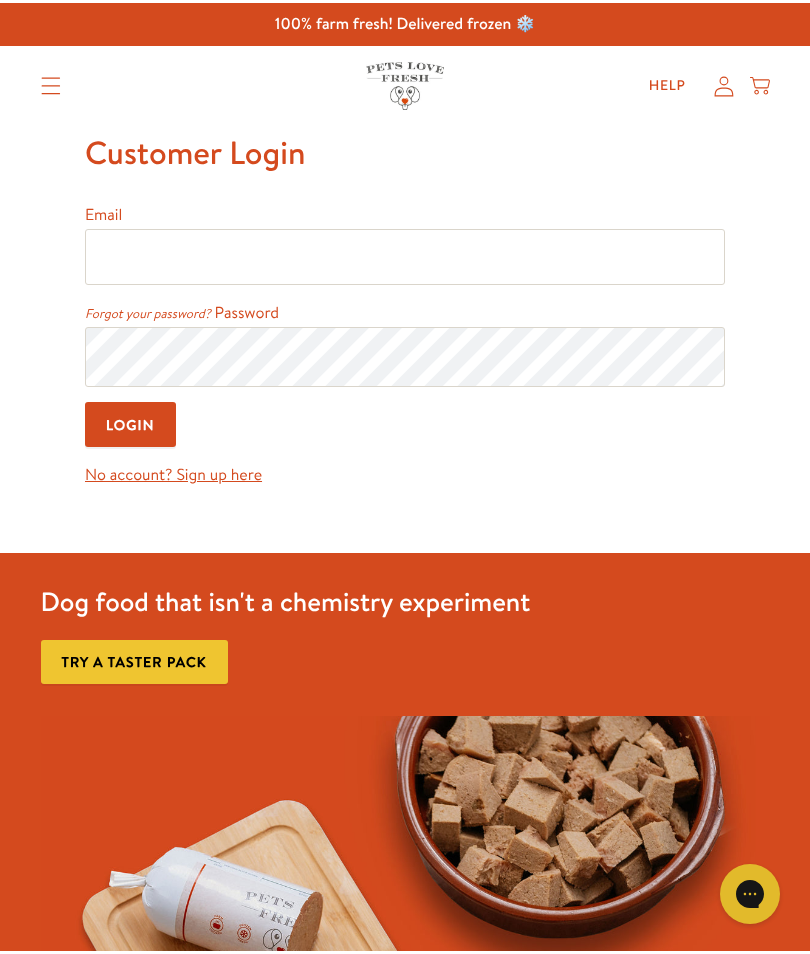 scroll, scrollTop: 0, scrollLeft: 0, axis: both 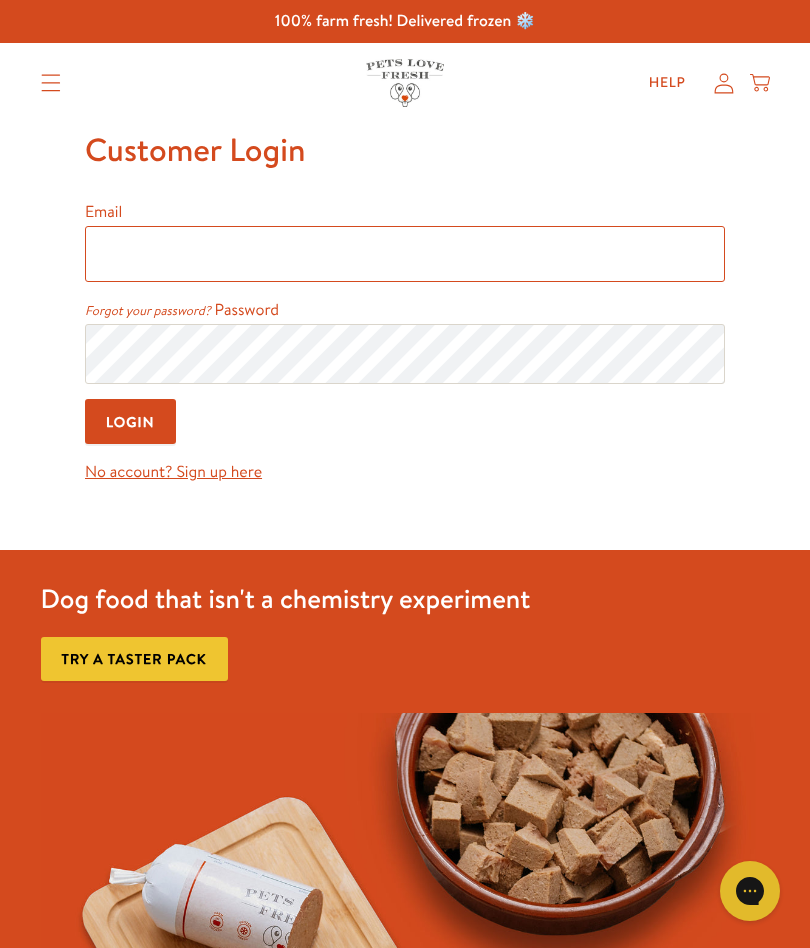 click on "Email" at bounding box center (405, 254) 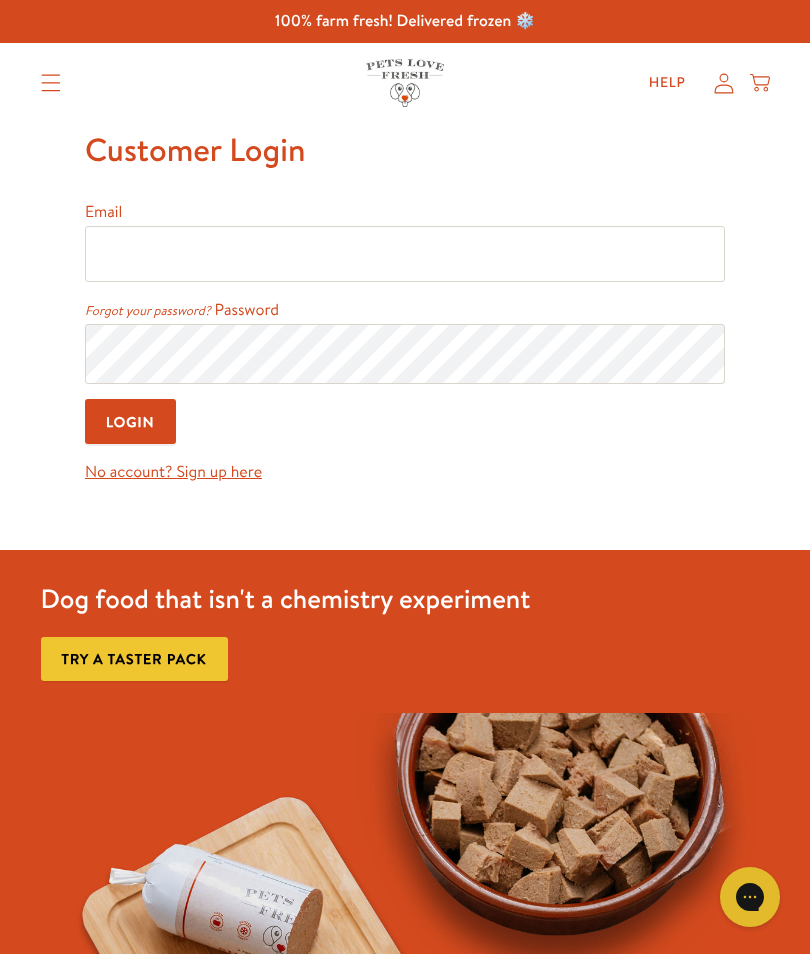 type on "winn599@btinternet.com" 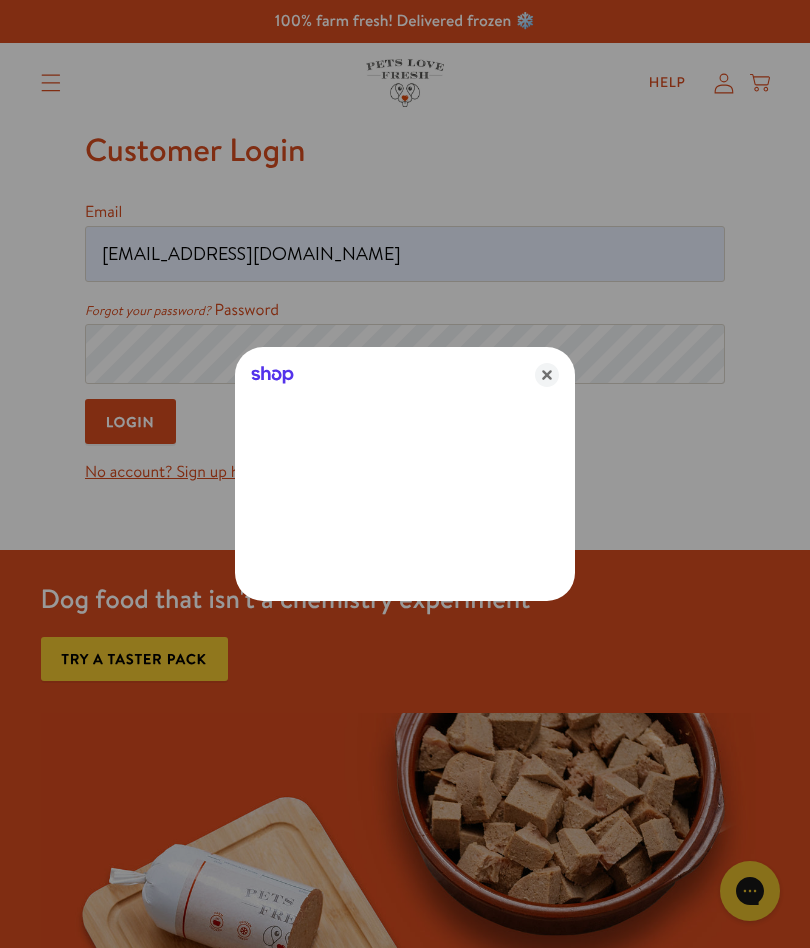 click 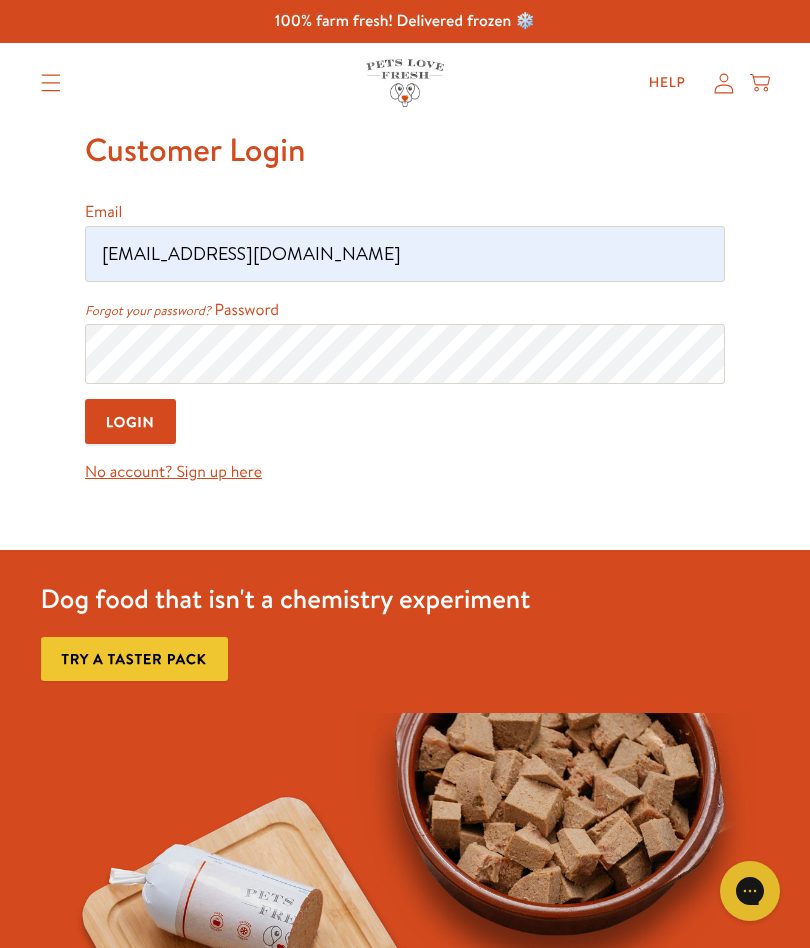 click on "Password" at bounding box center [247, 310] 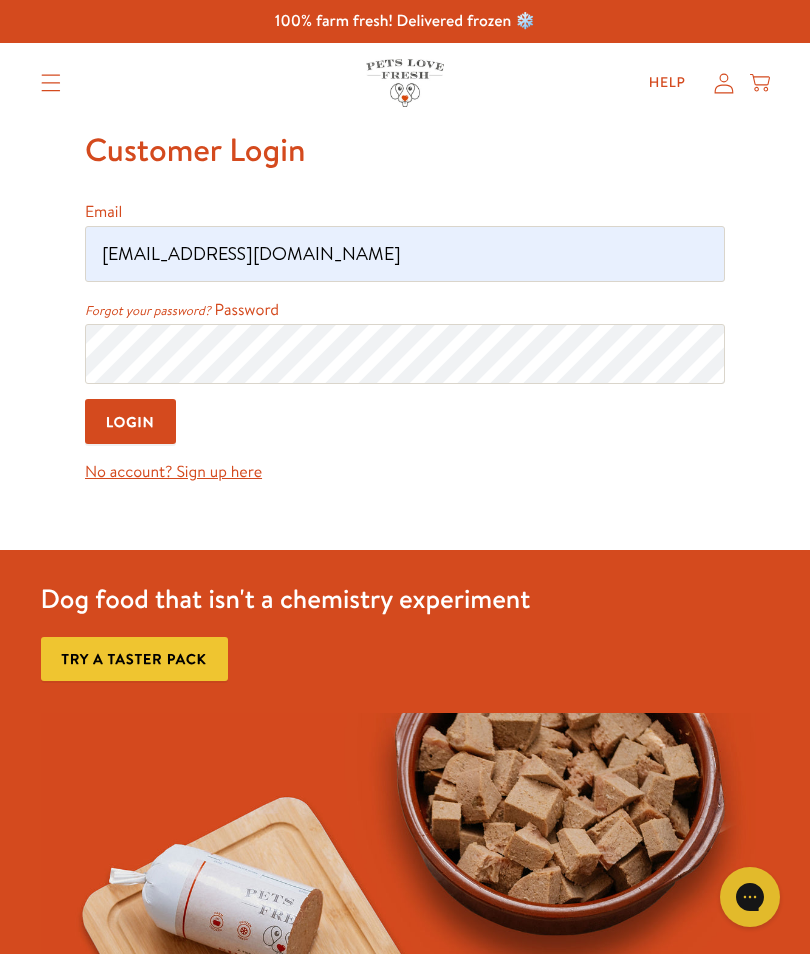 click on "Login" at bounding box center (130, 421) 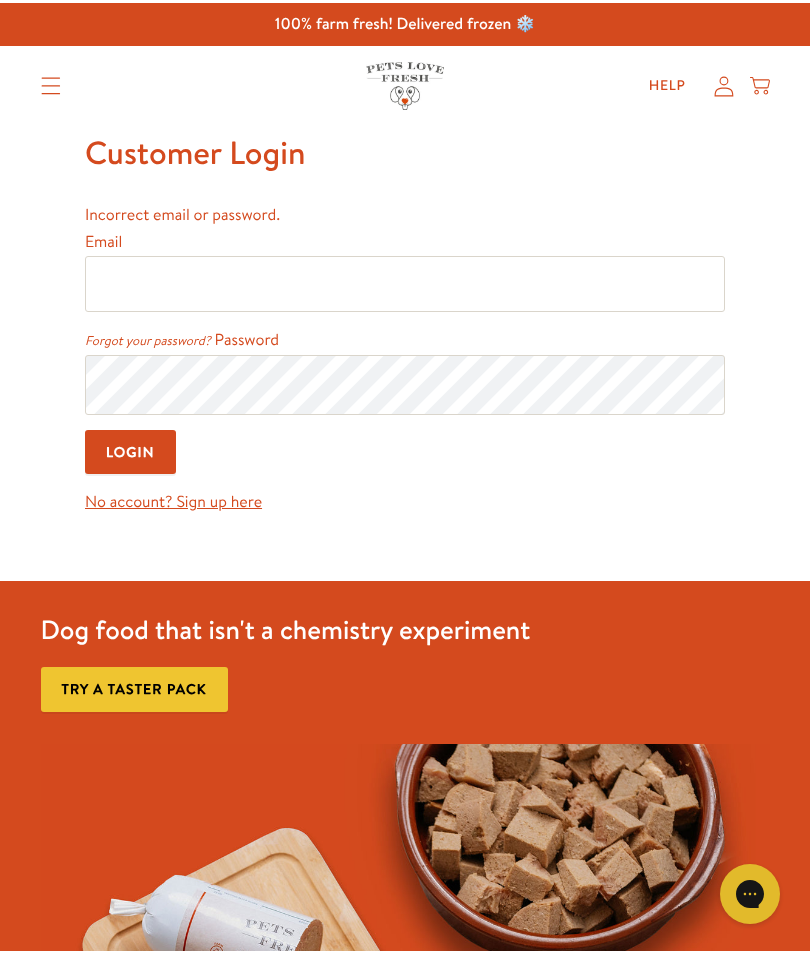 scroll, scrollTop: 0, scrollLeft: 0, axis: both 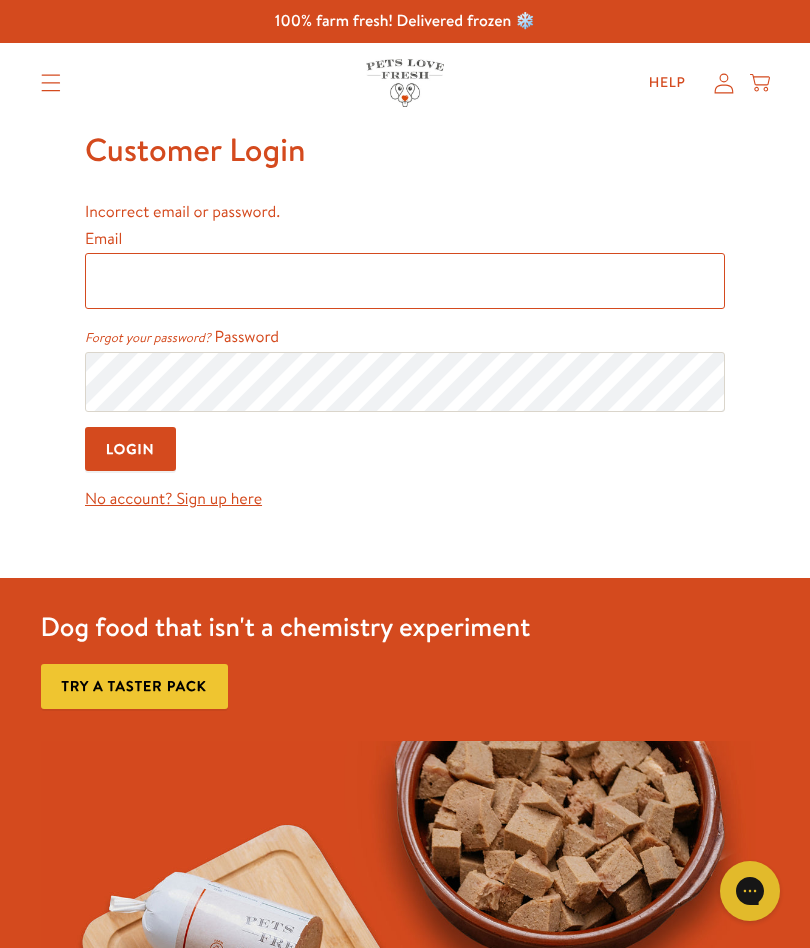 click on "Email" at bounding box center [405, 281] 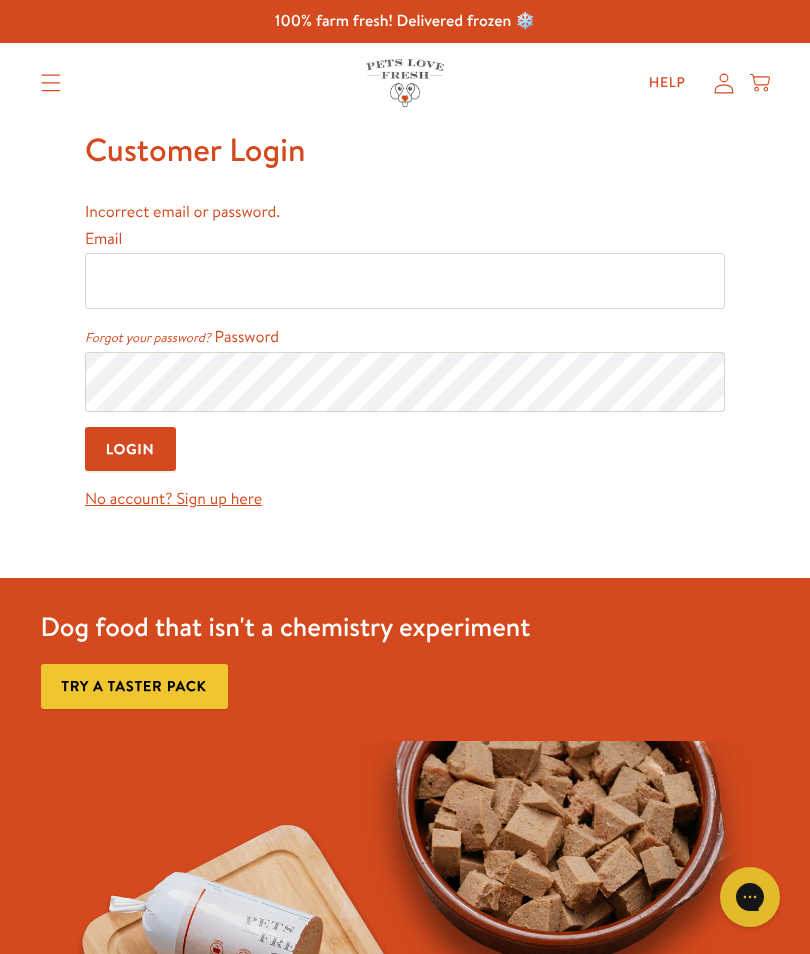 type on "[EMAIL_ADDRESS][DOMAIN_NAME]" 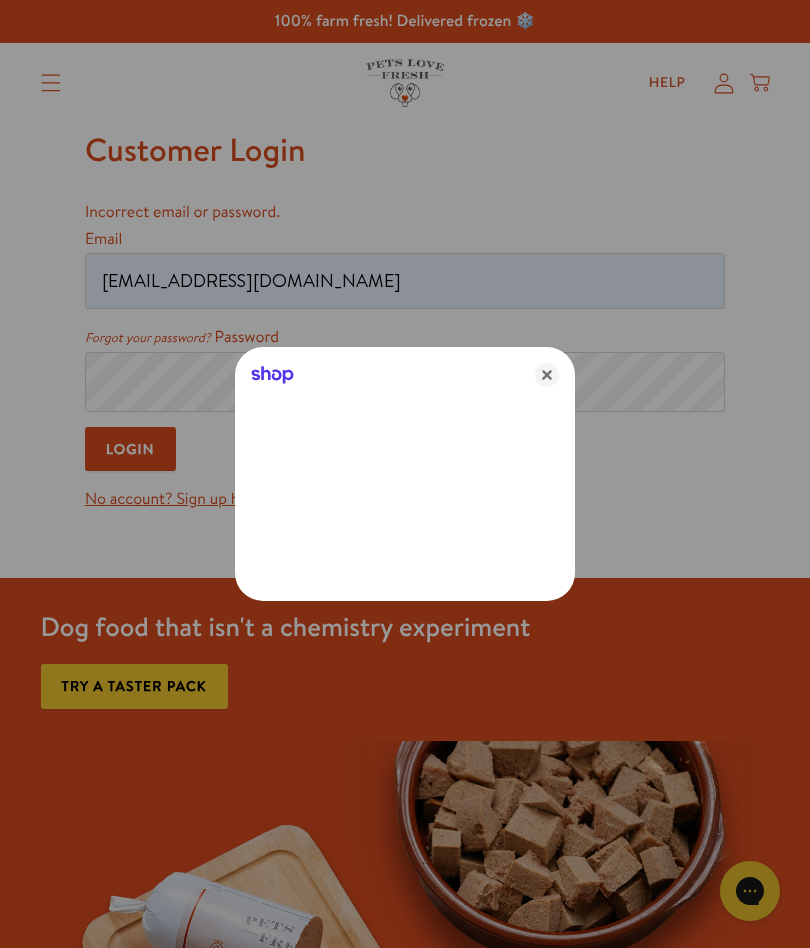 click 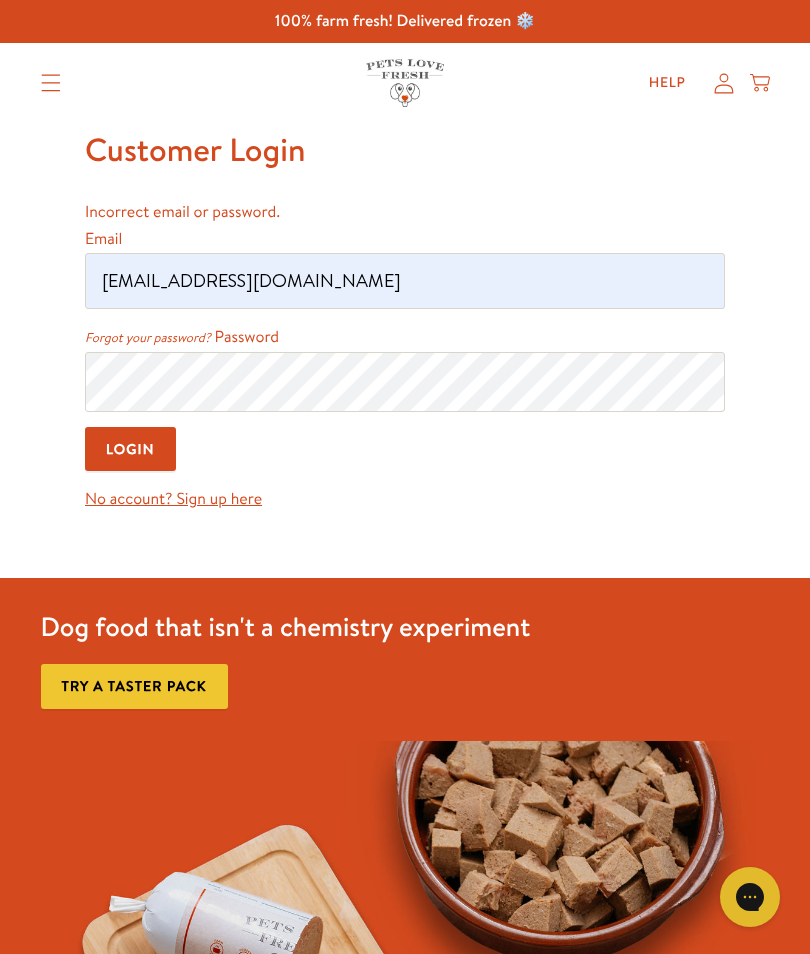 click on "Login" at bounding box center [130, 449] 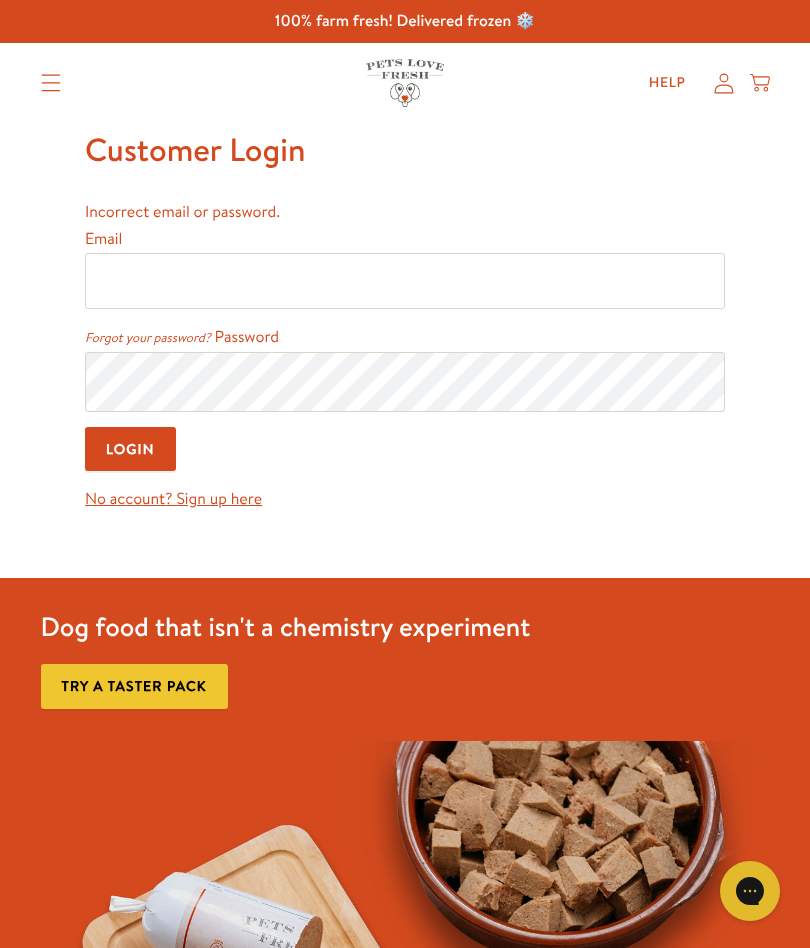 scroll, scrollTop: 0, scrollLeft: 0, axis: both 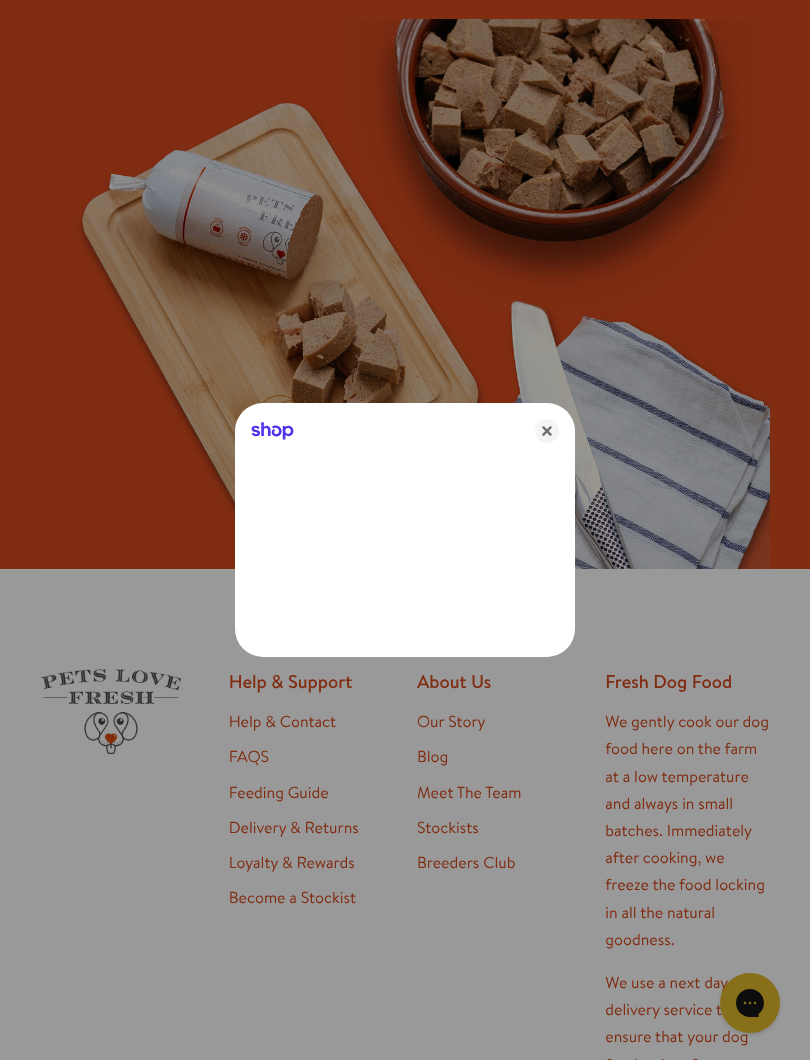 click 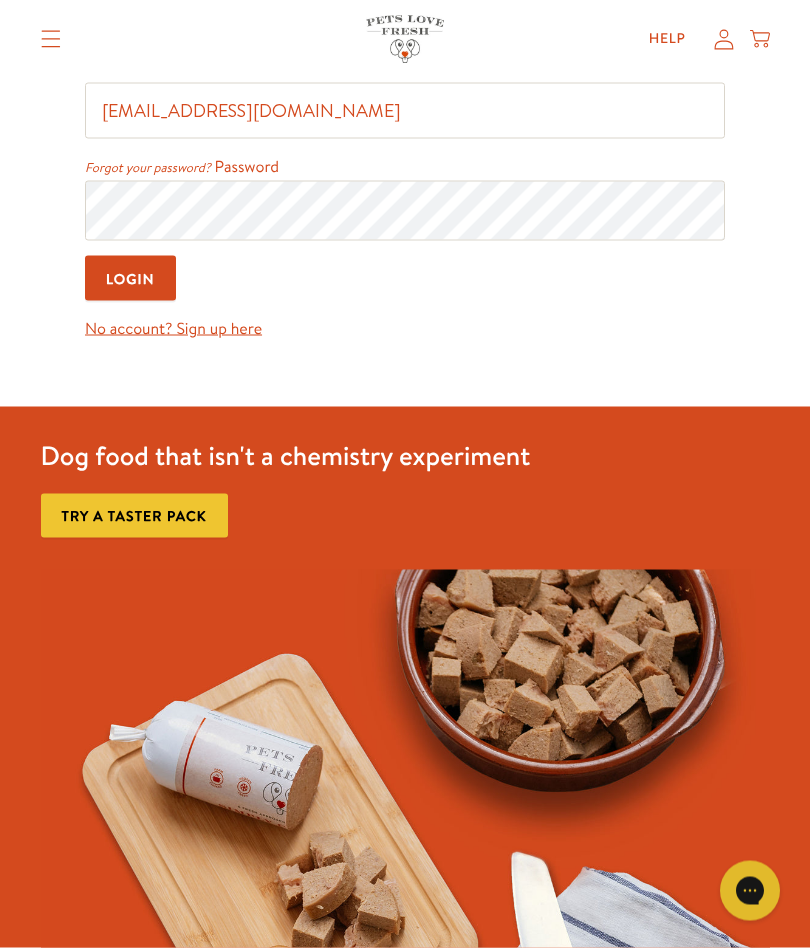 scroll, scrollTop: 0, scrollLeft: 0, axis: both 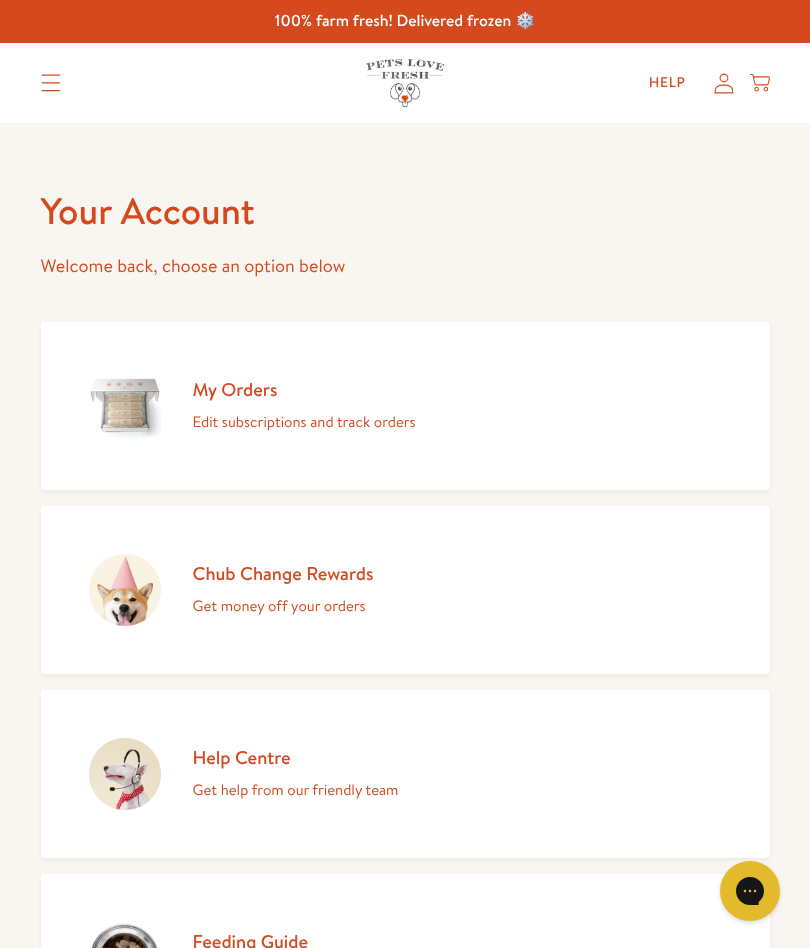 click on "My Orders
Edit subscriptions and track orders" at bounding box center [405, 406] 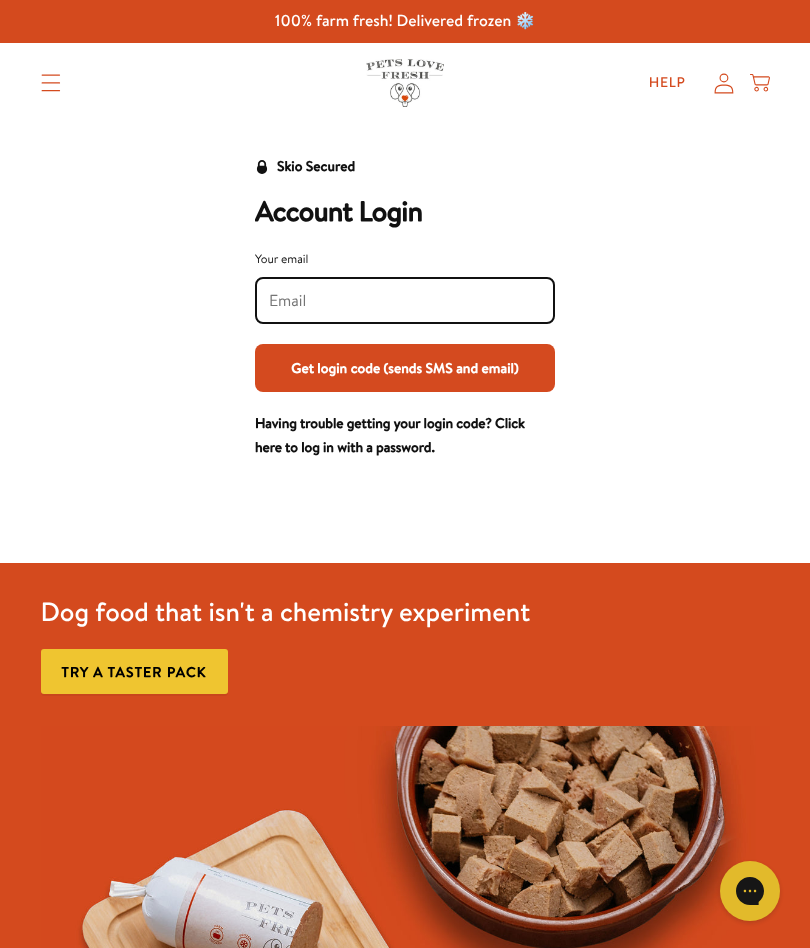 scroll, scrollTop: 0, scrollLeft: 0, axis: both 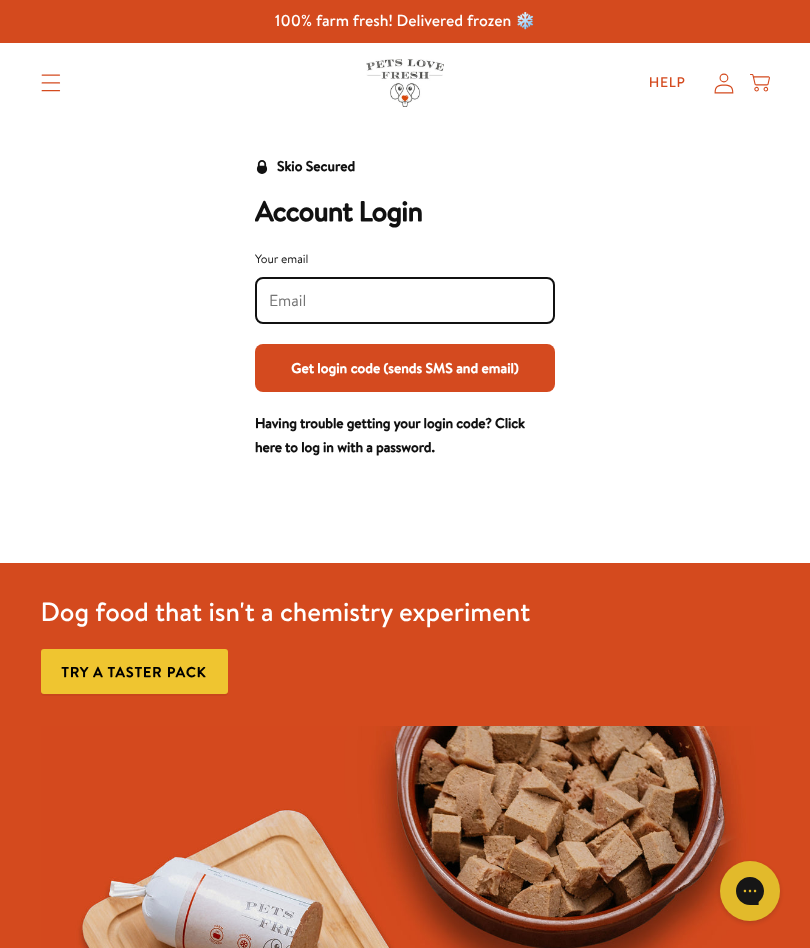 click on "Your email" at bounding box center [405, 301] 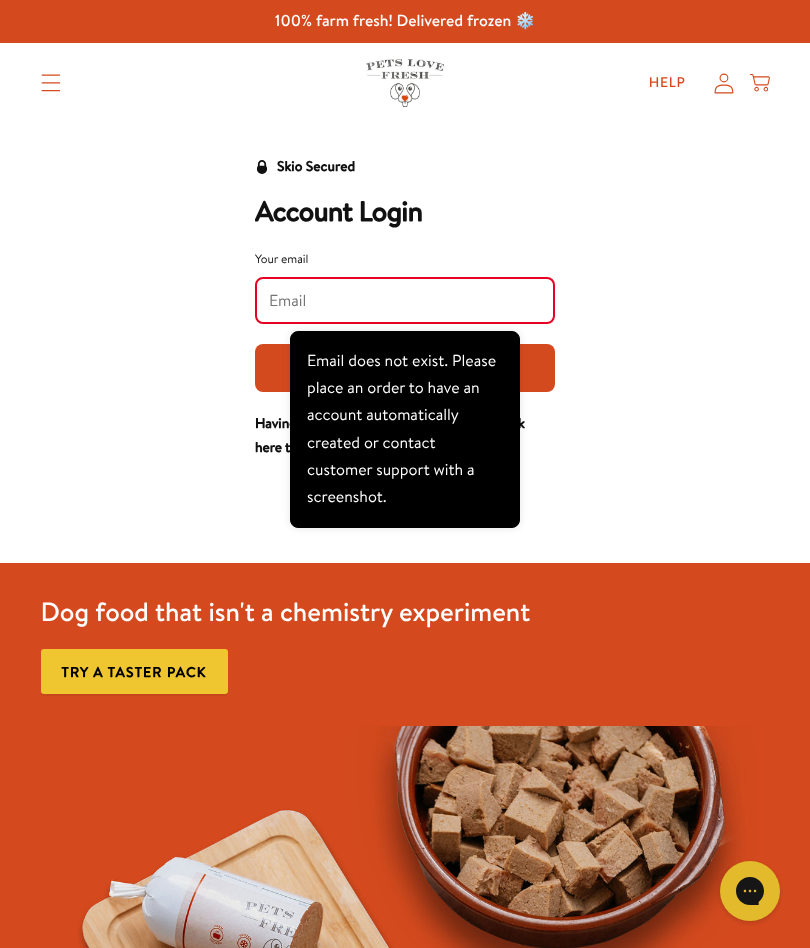 click on "Get login code (sends SMS and email)" at bounding box center [405, 368] 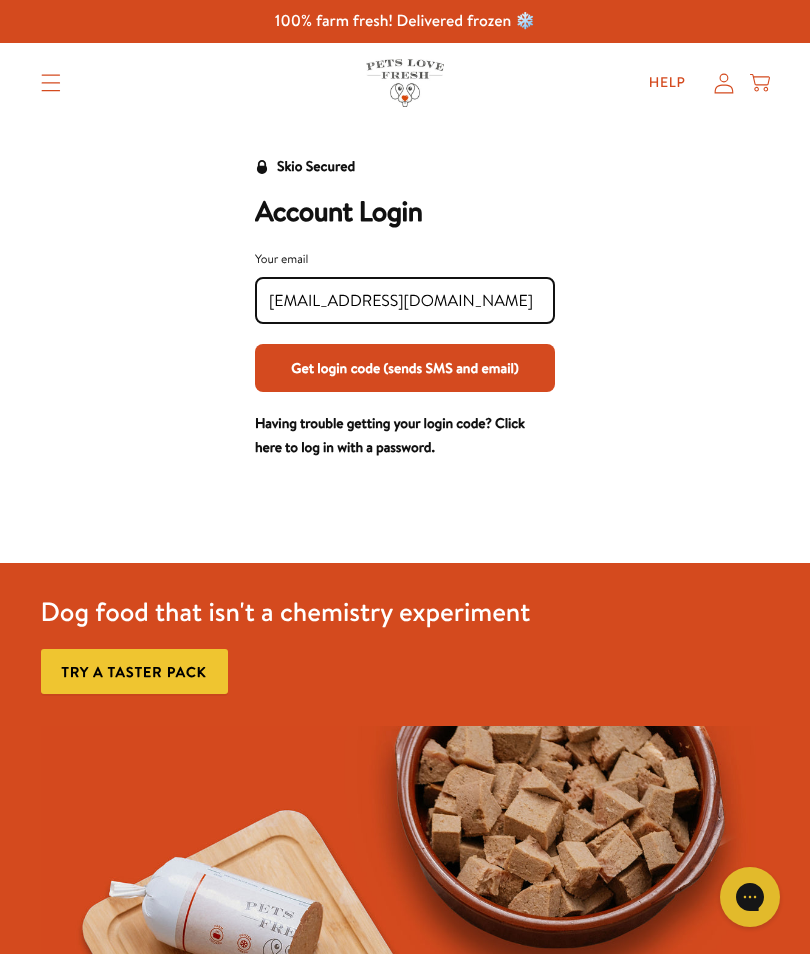 type on "[EMAIL_ADDRESS][DOMAIN_NAME]" 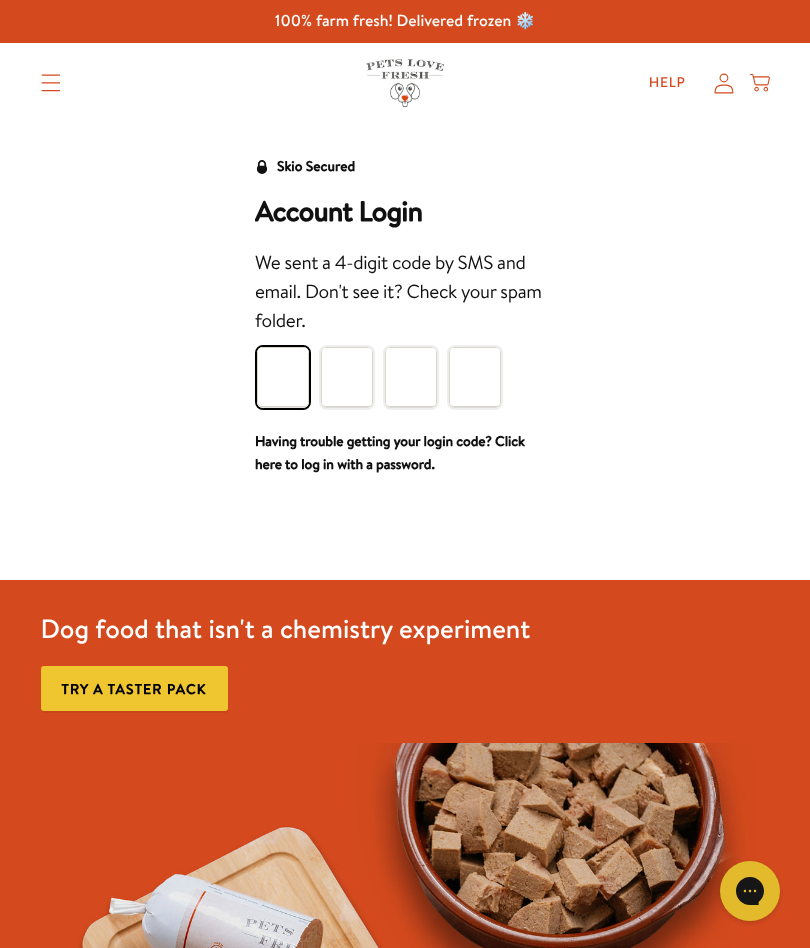 click at bounding box center [283, 377] 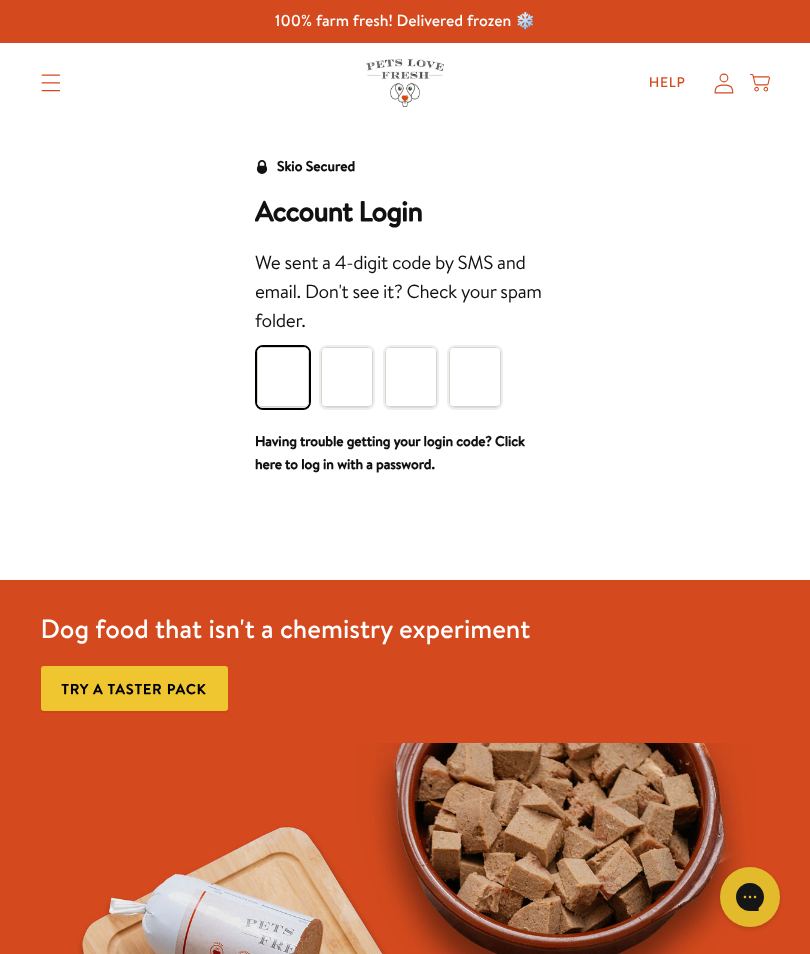type on "8" 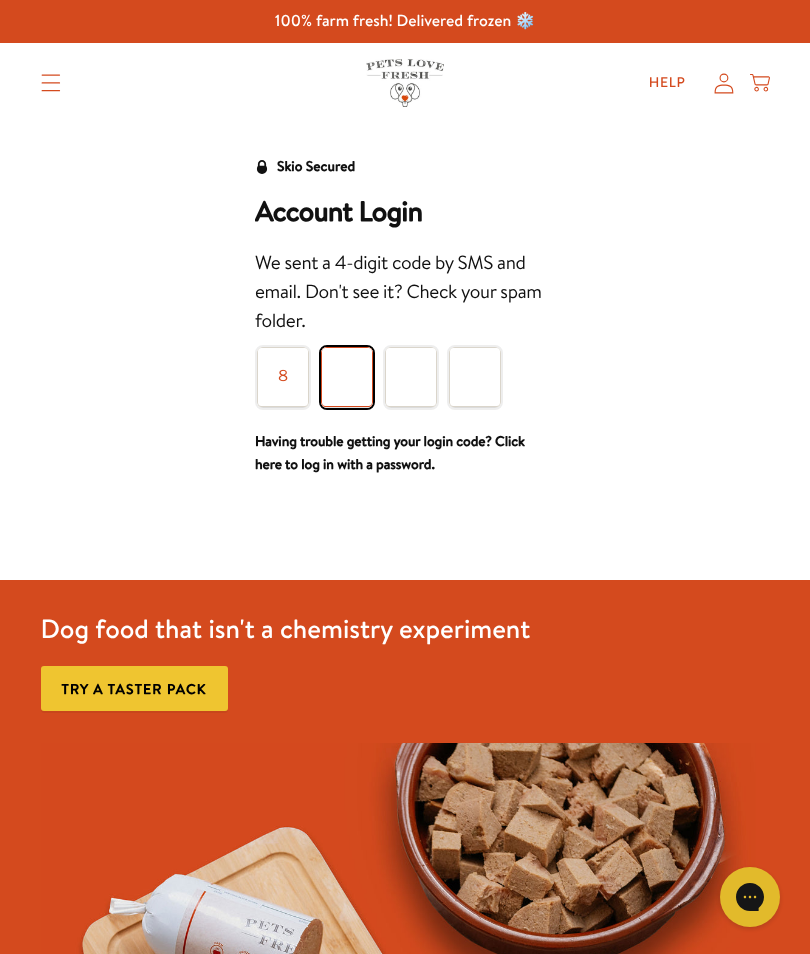 type on "3" 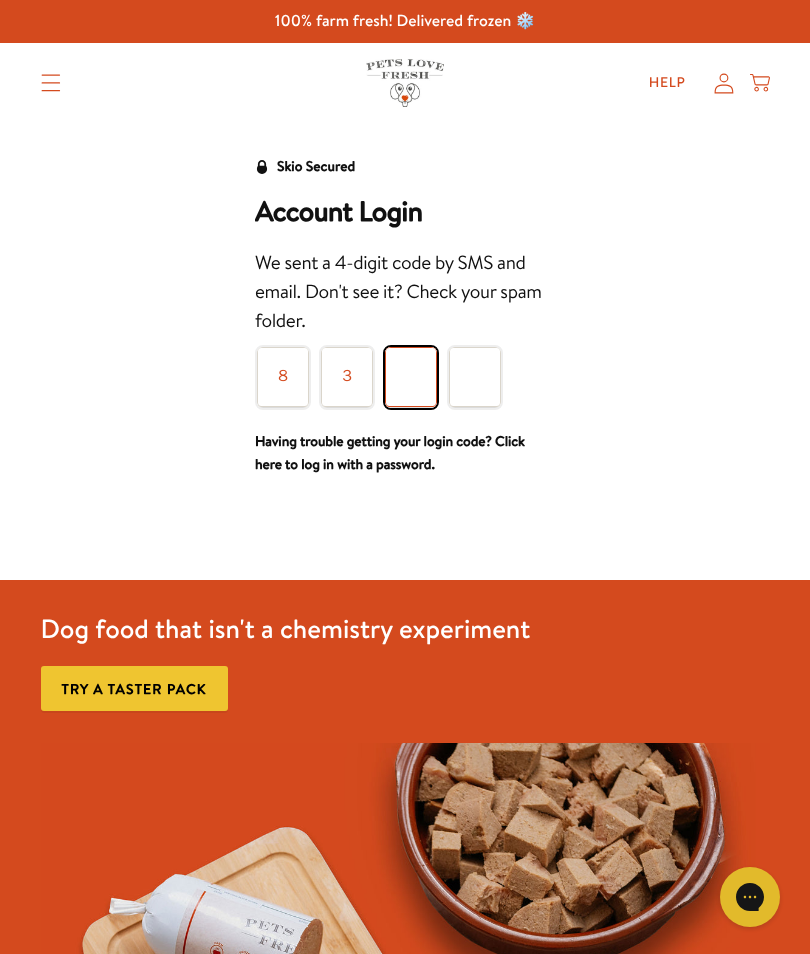 type on "9" 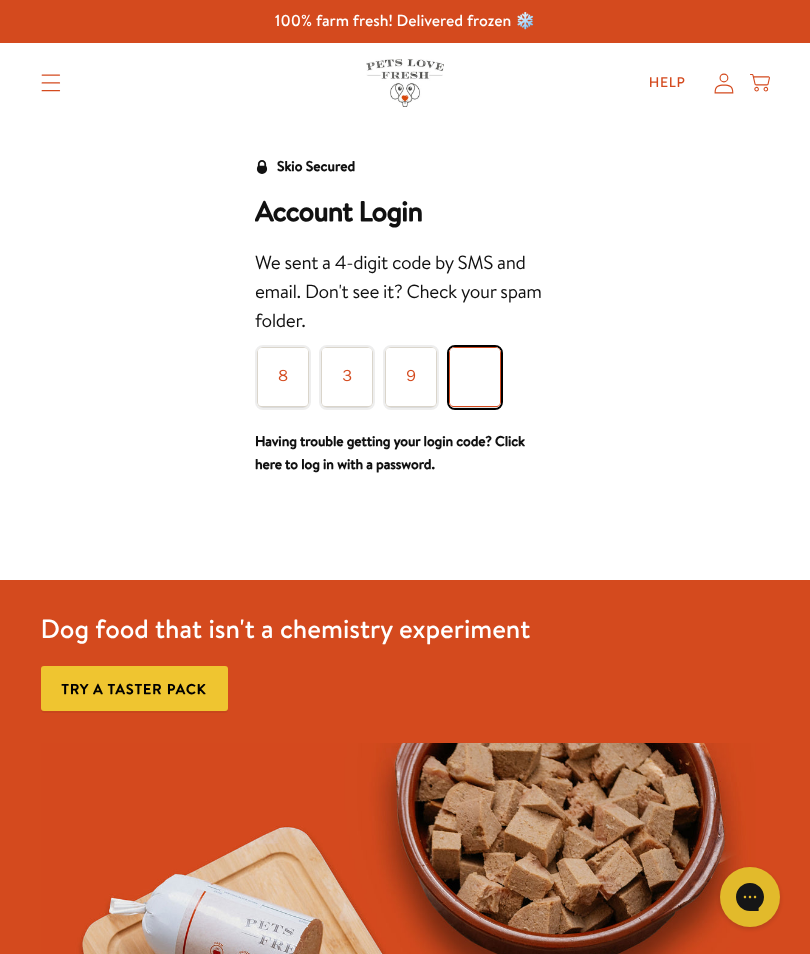 type on "4" 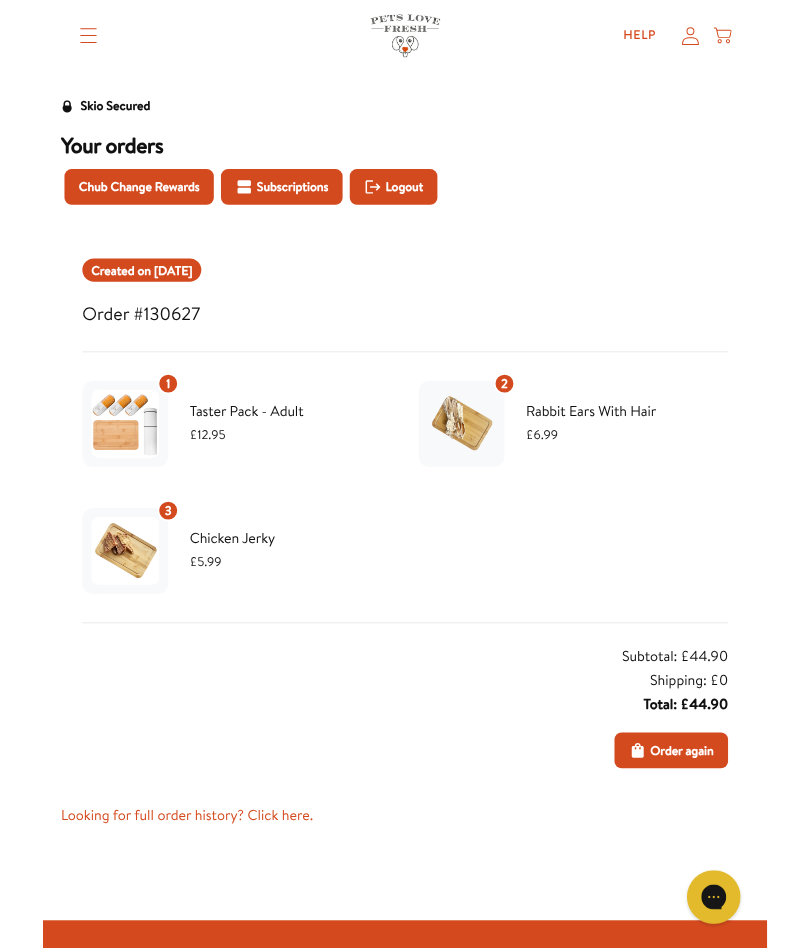 scroll, scrollTop: 0, scrollLeft: 0, axis: both 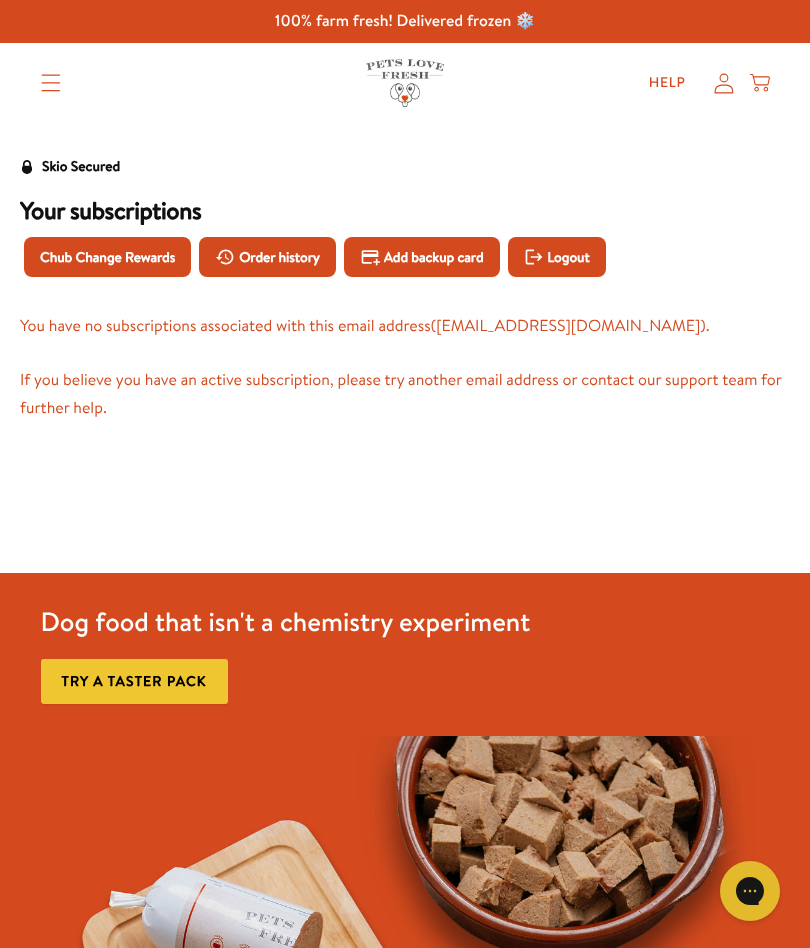 click on "Chub Change Rewards" at bounding box center (107, 257) 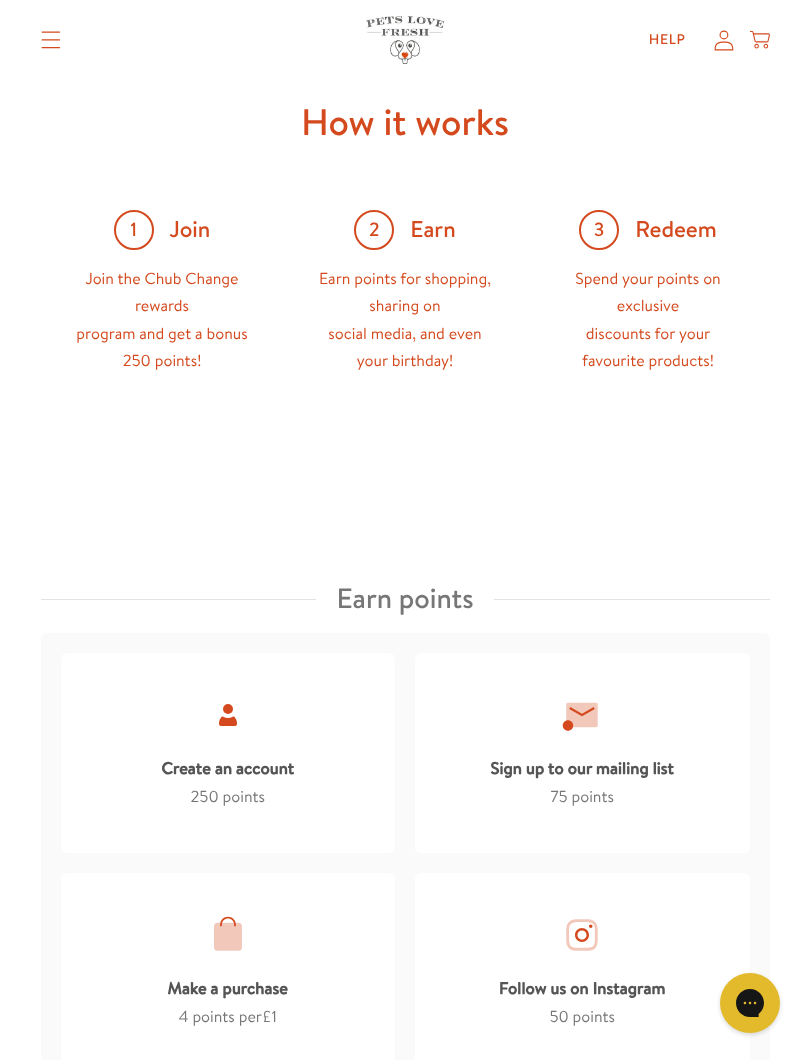 scroll, scrollTop: 724, scrollLeft: 0, axis: vertical 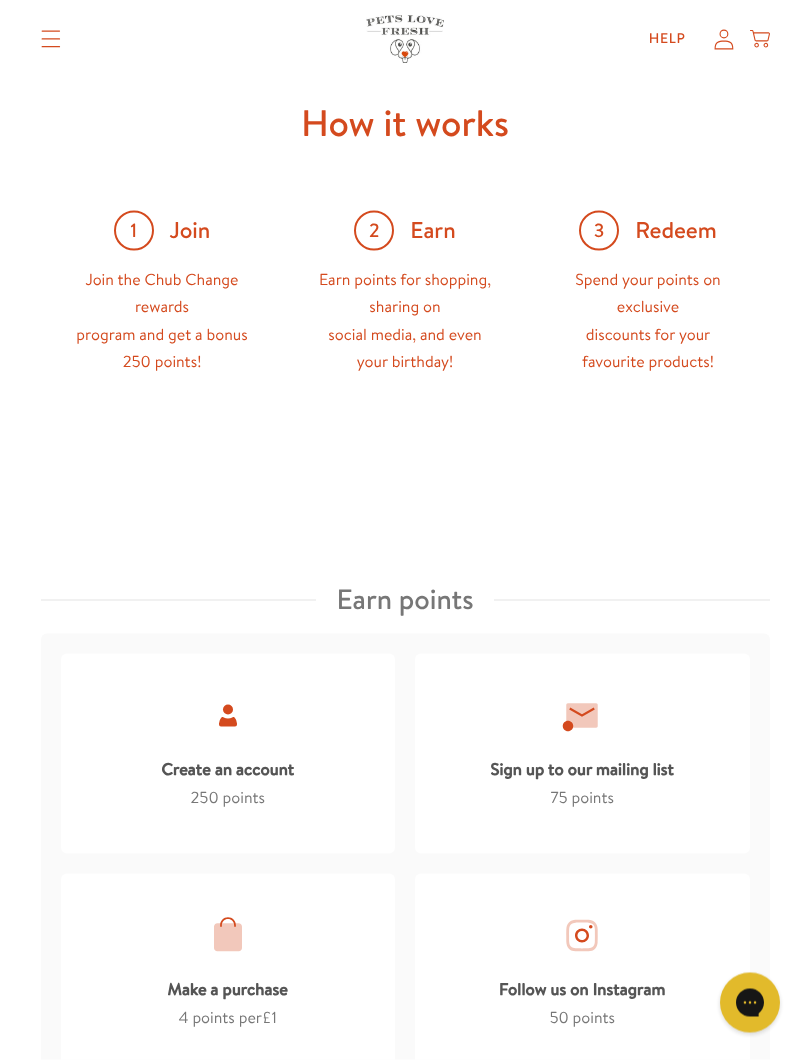 click on "Create an account 250   points" at bounding box center (228, 754) 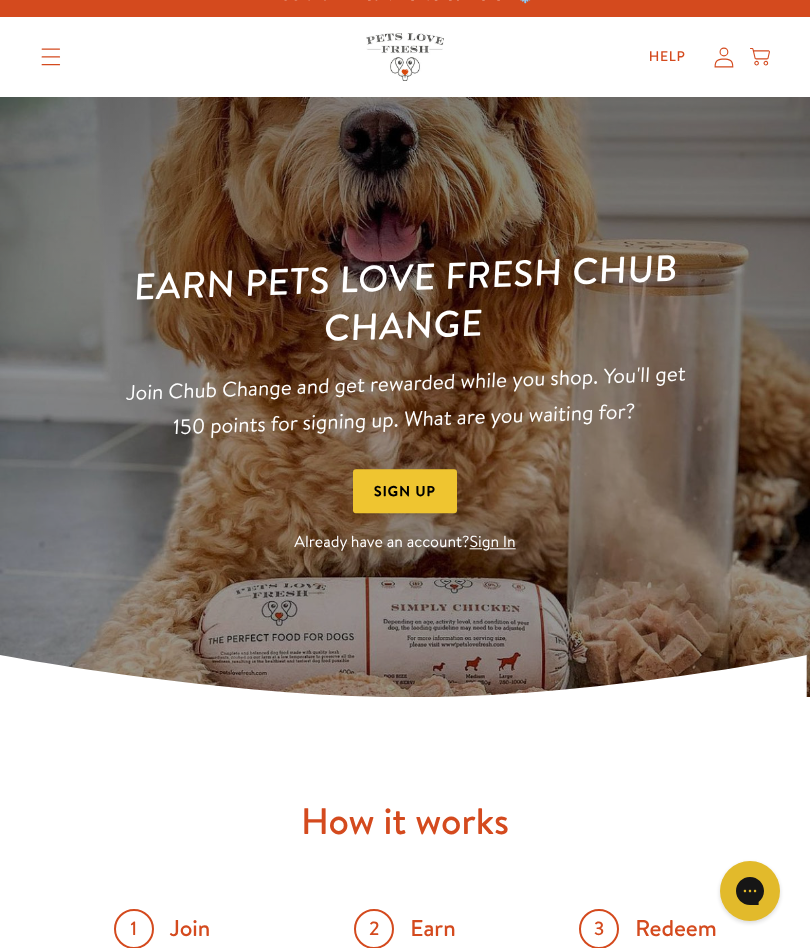 scroll, scrollTop: 0, scrollLeft: 0, axis: both 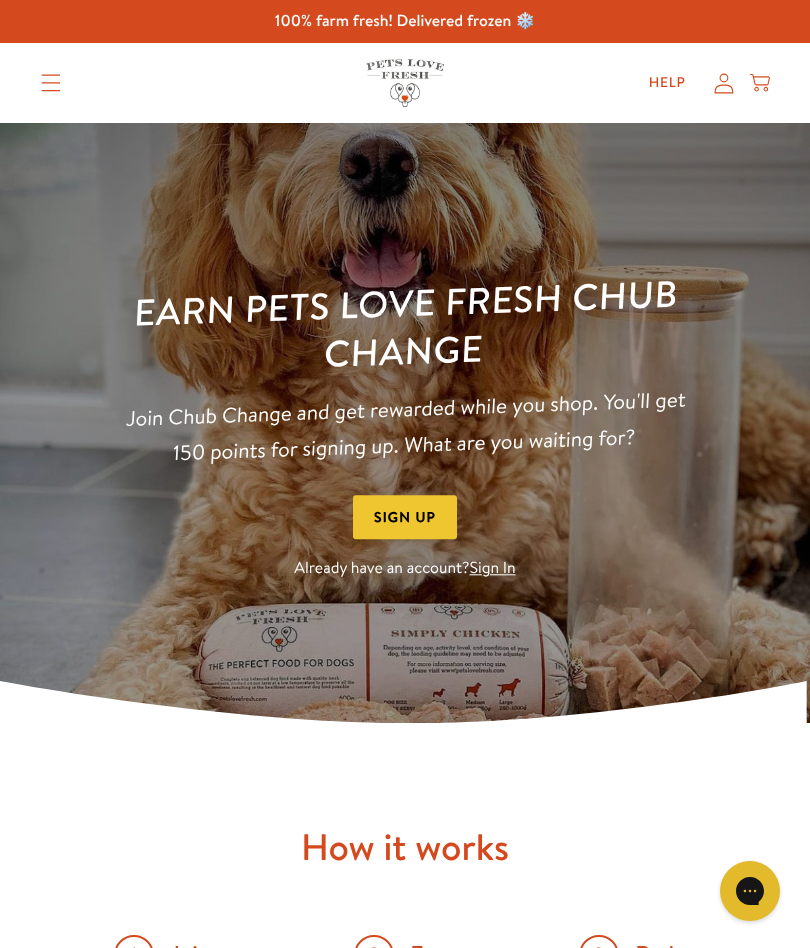 click on "Sign Up" at bounding box center (405, 517) 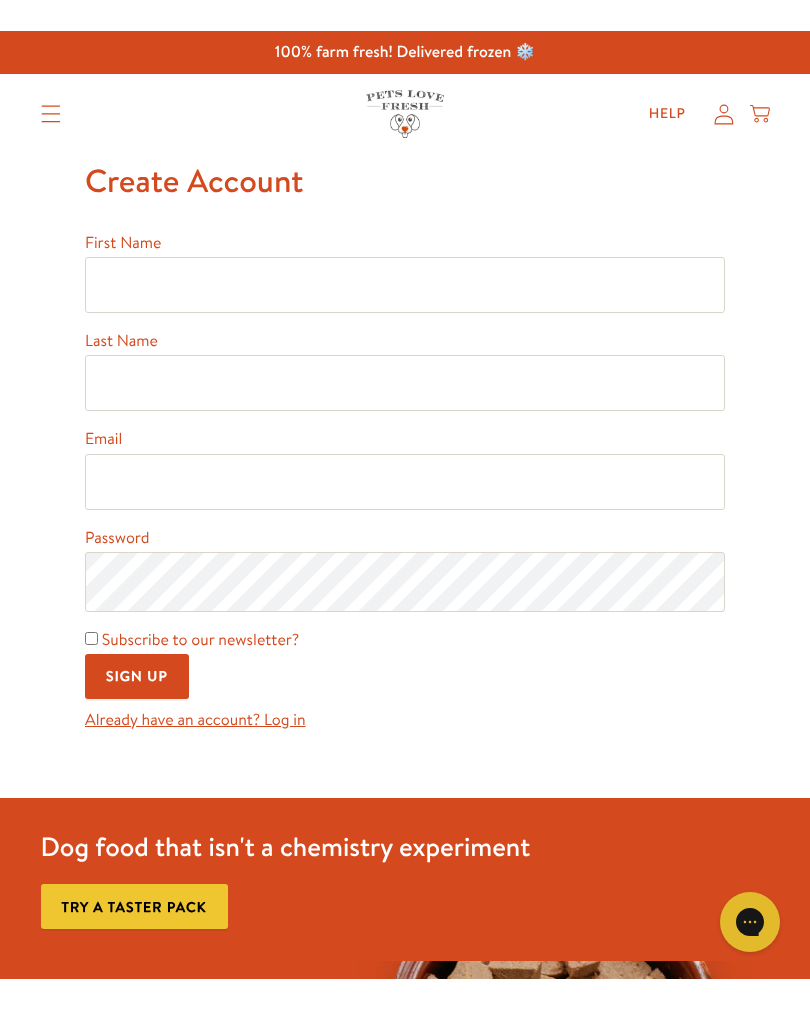 scroll, scrollTop: 0, scrollLeft: 0, axis: both 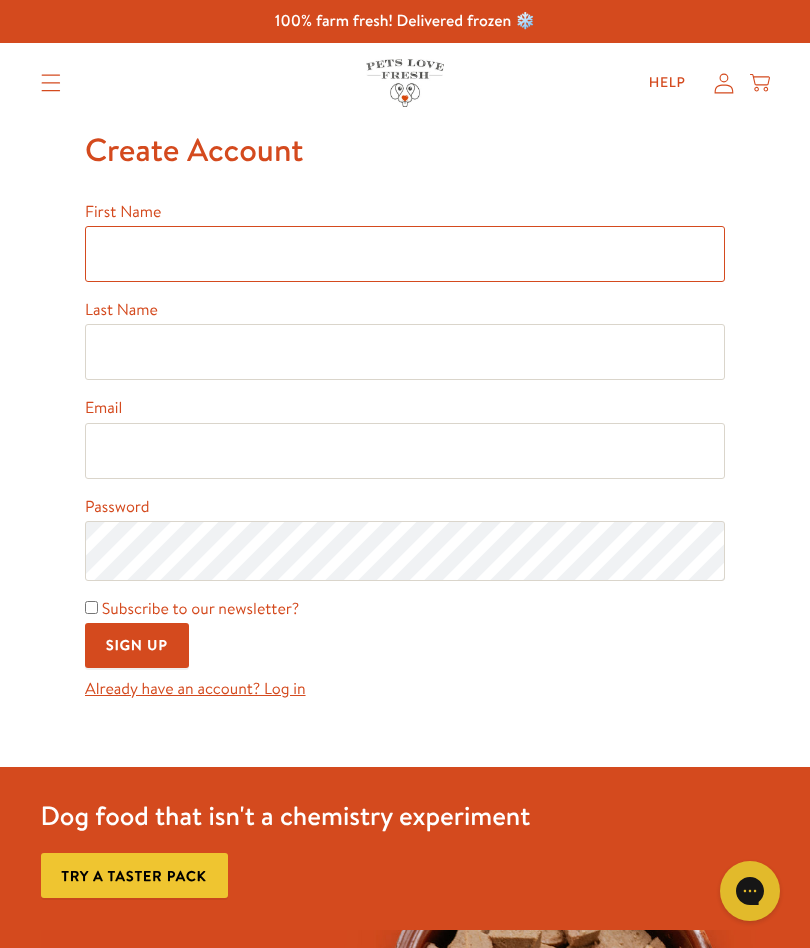 click on "First Name" at bounding box center [405, 254] 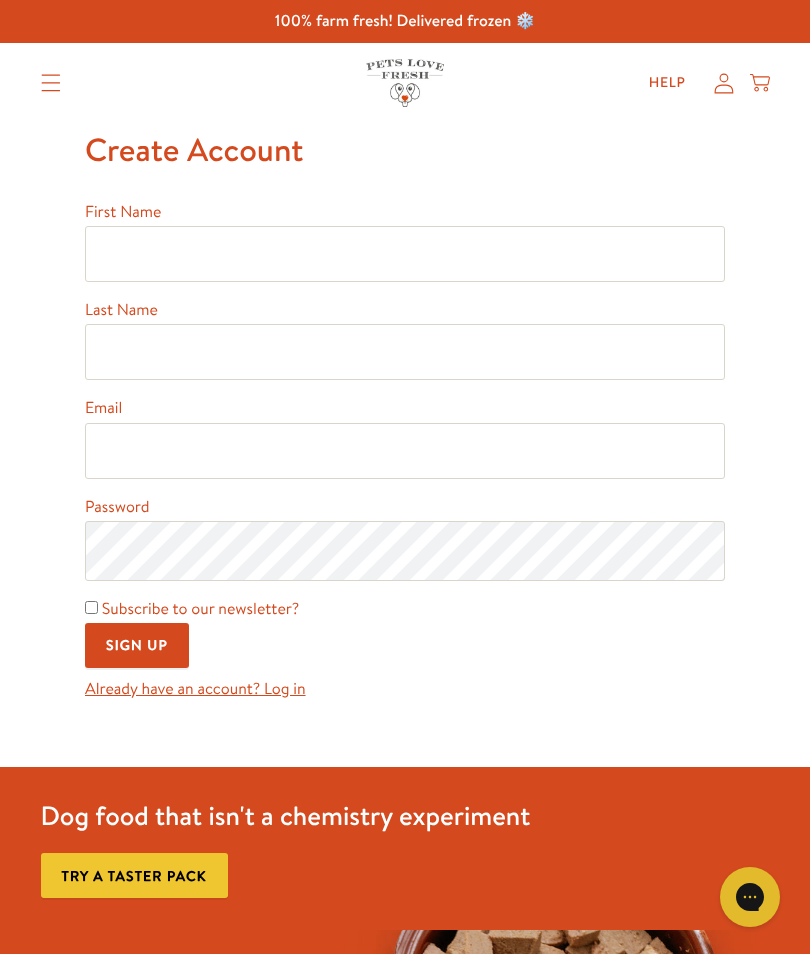type on "David" 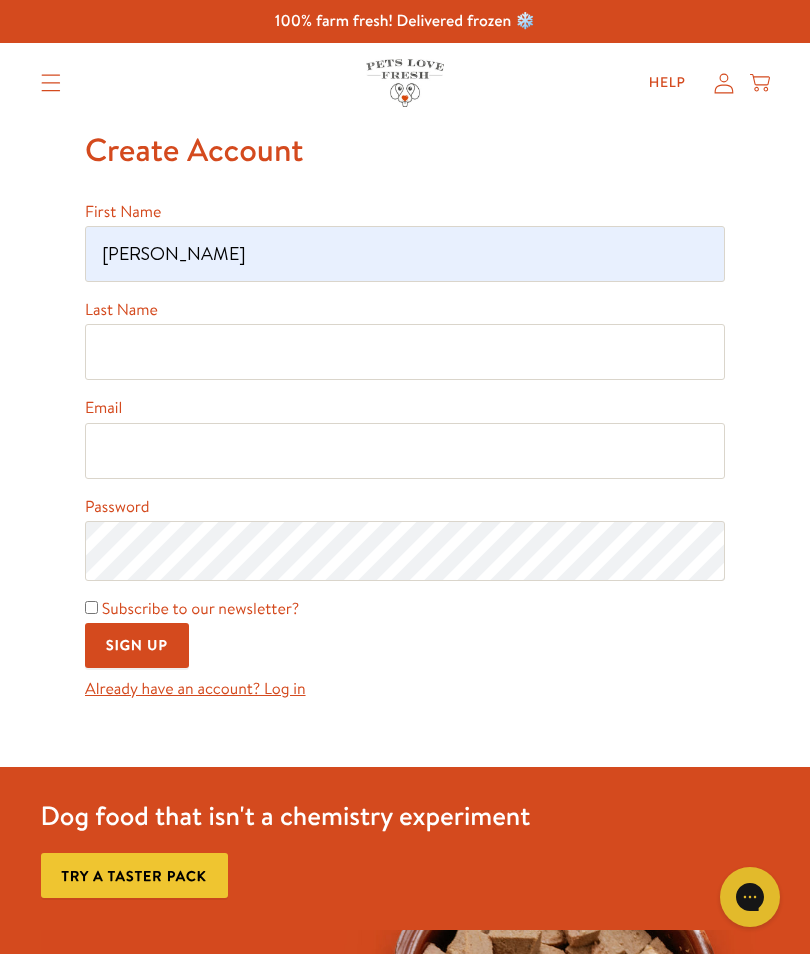 type on "[PERSON_NAME]" 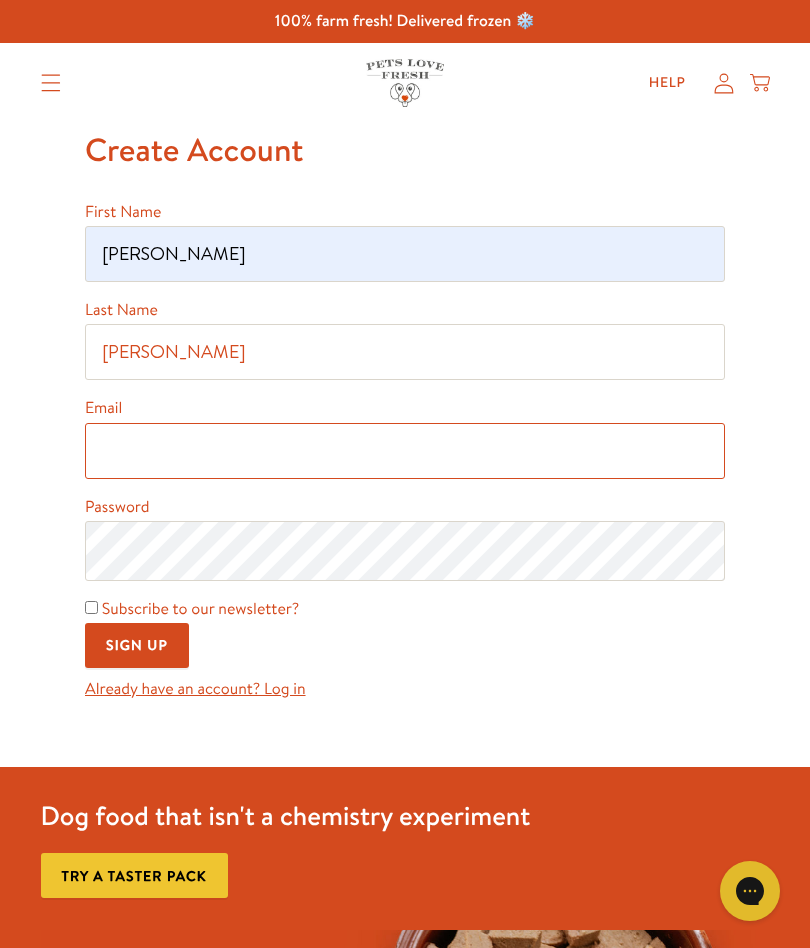 type on "[EMAIL_ADDRESS][DOMAIN_NAME]" 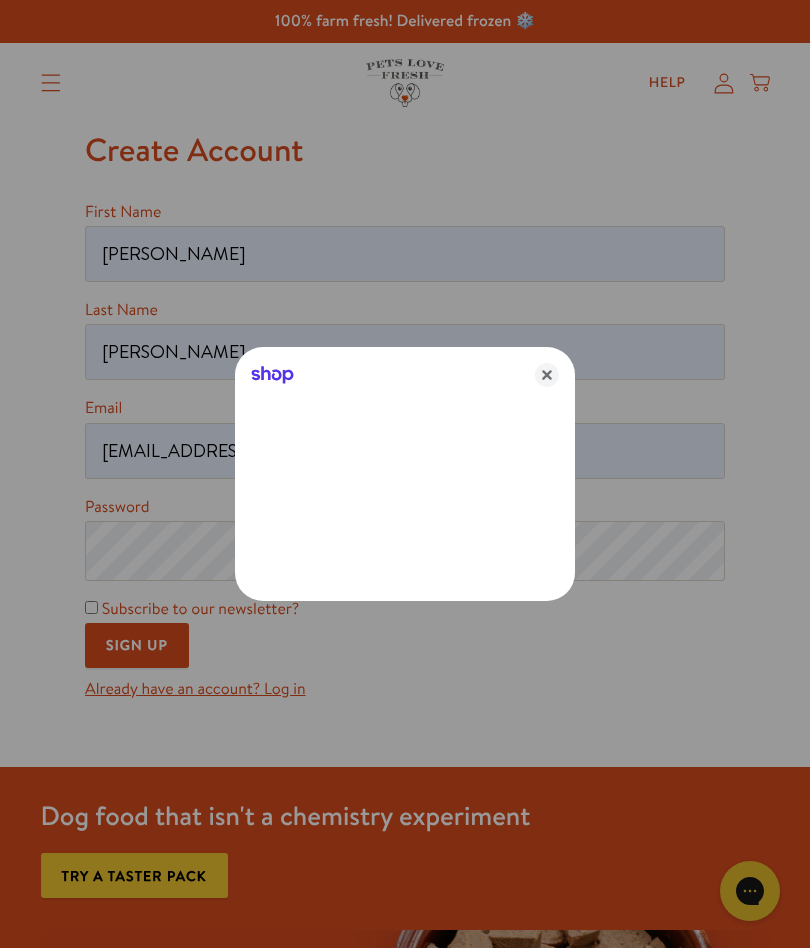 click 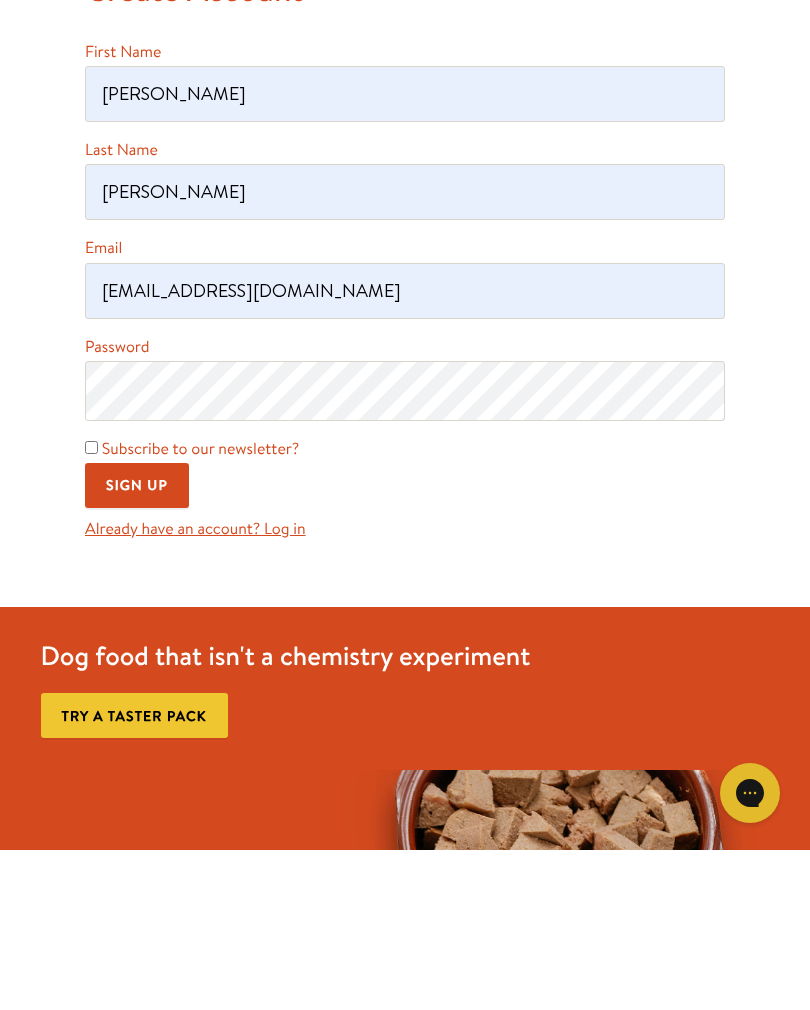 click on "Subscribe to our newsletter?" at bounding box center [91, 607] 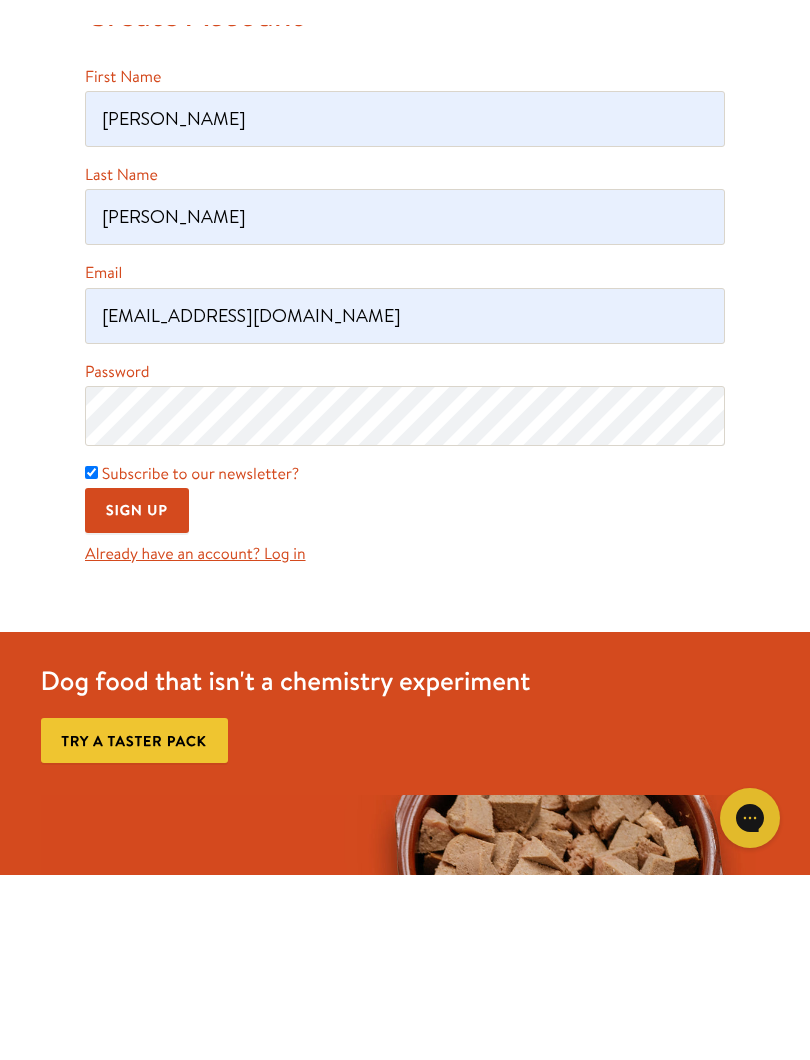 scroll, scrollTop: 160, scrollLeft: 0, axis: vertical 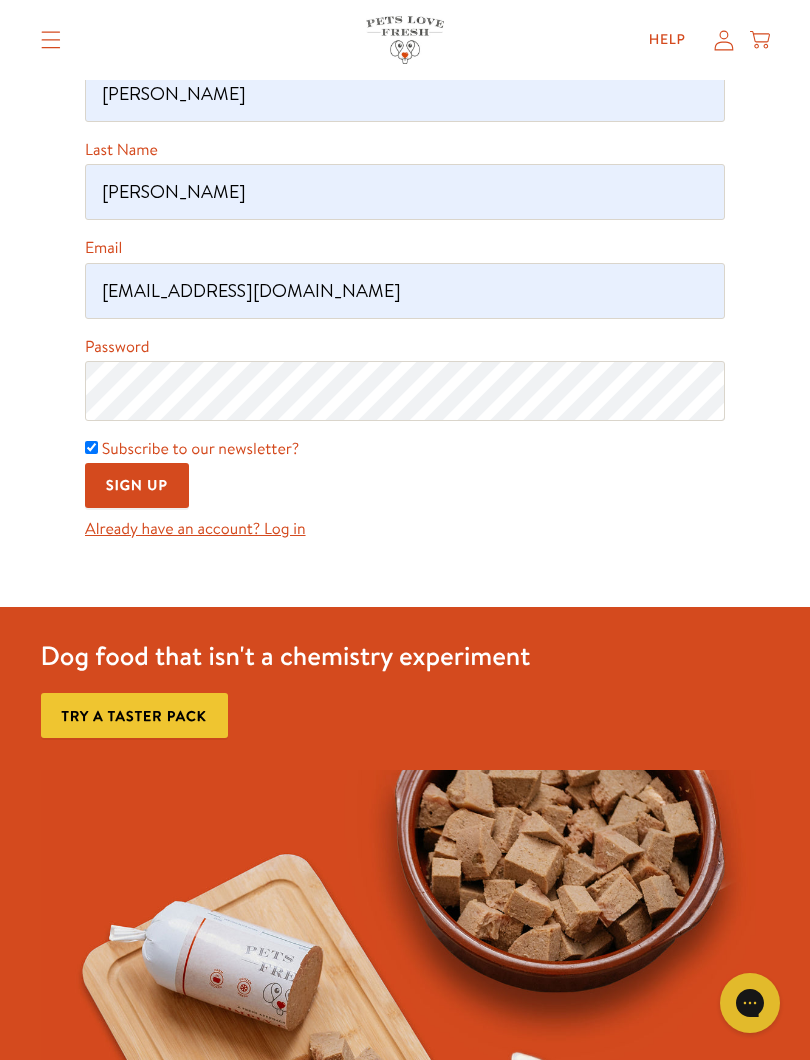 click on "Sign Up" at bounding box center [137, 485] 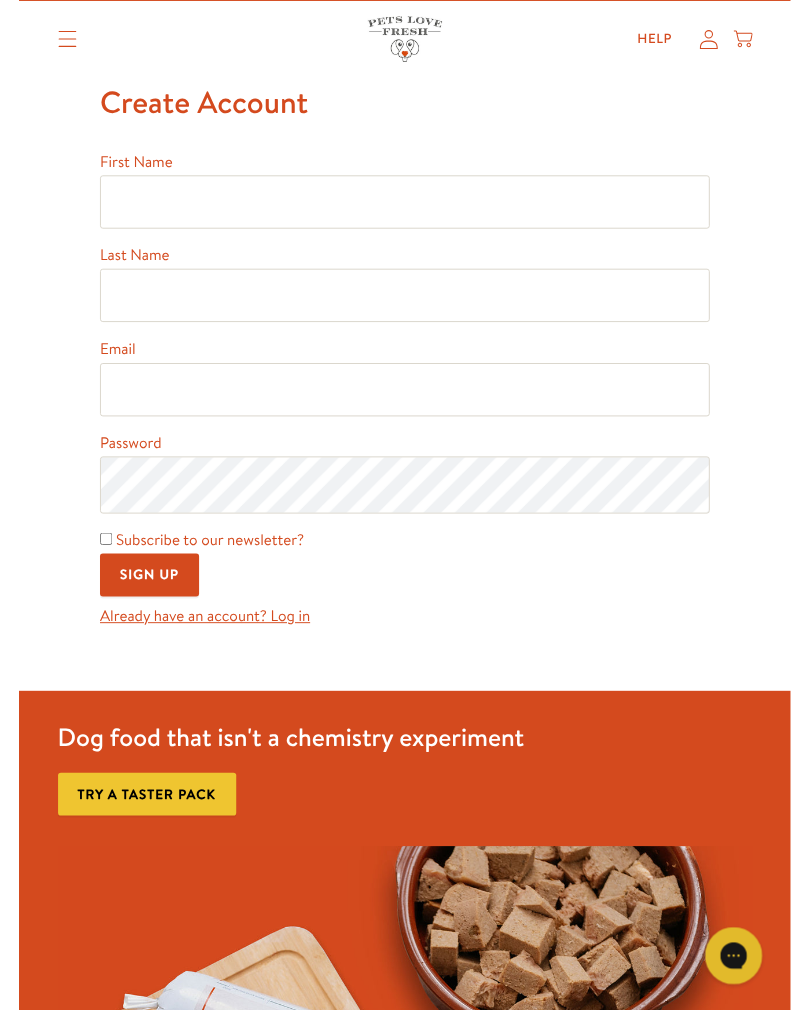 scroll, scrollTop: 0, scrollLeft: 0, axis: both 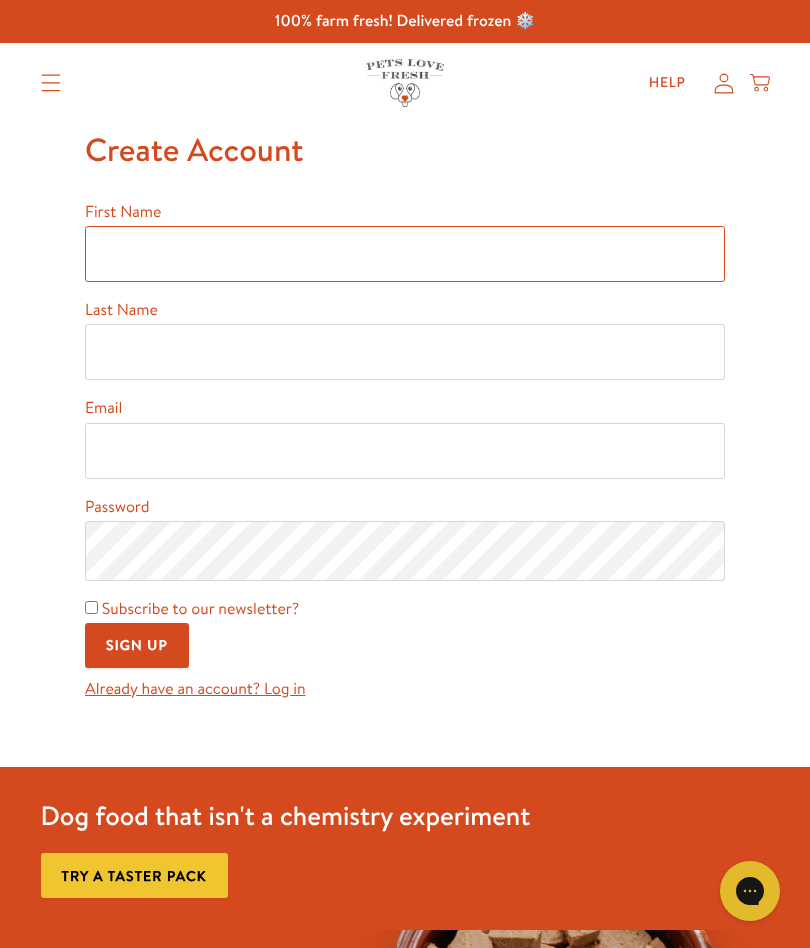 click on "First Name" at bounding box center [405, 254] 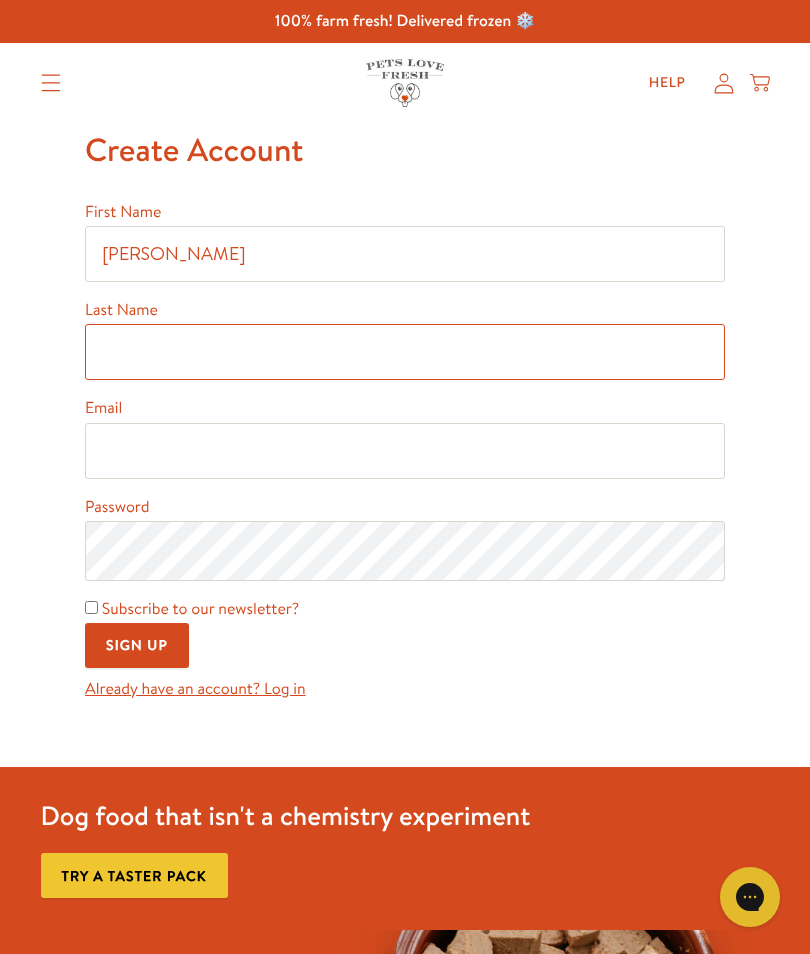 type on "[PERSON_NAME]" 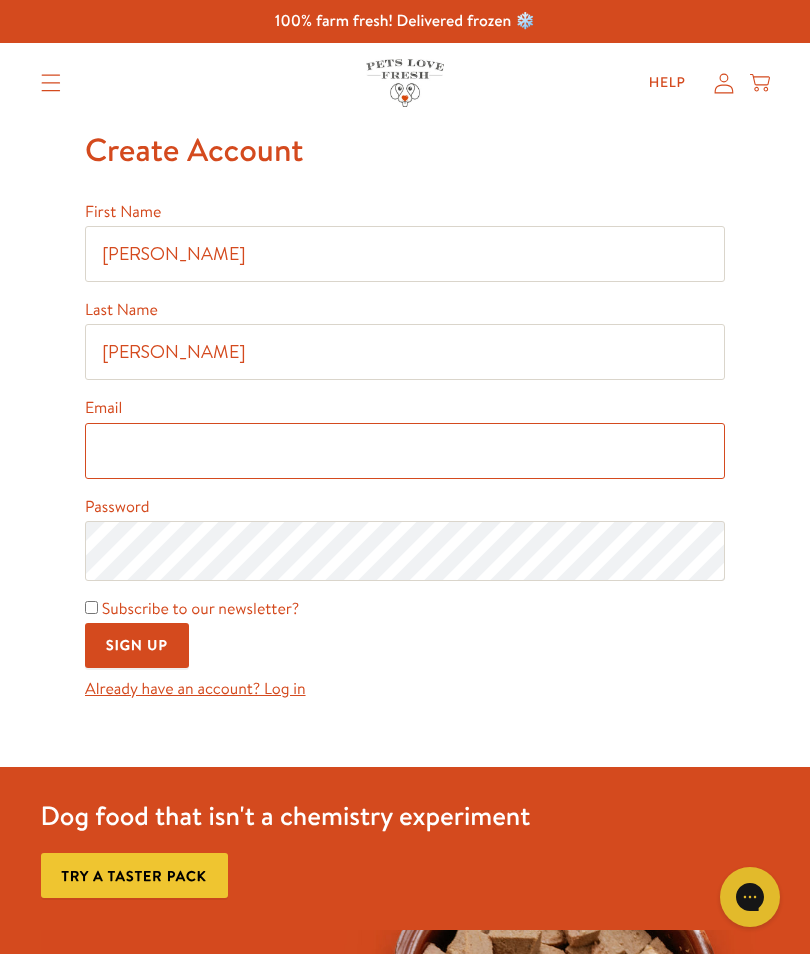 type on "[EMAIL_ADDRESS][DOMAIN_NAME]" 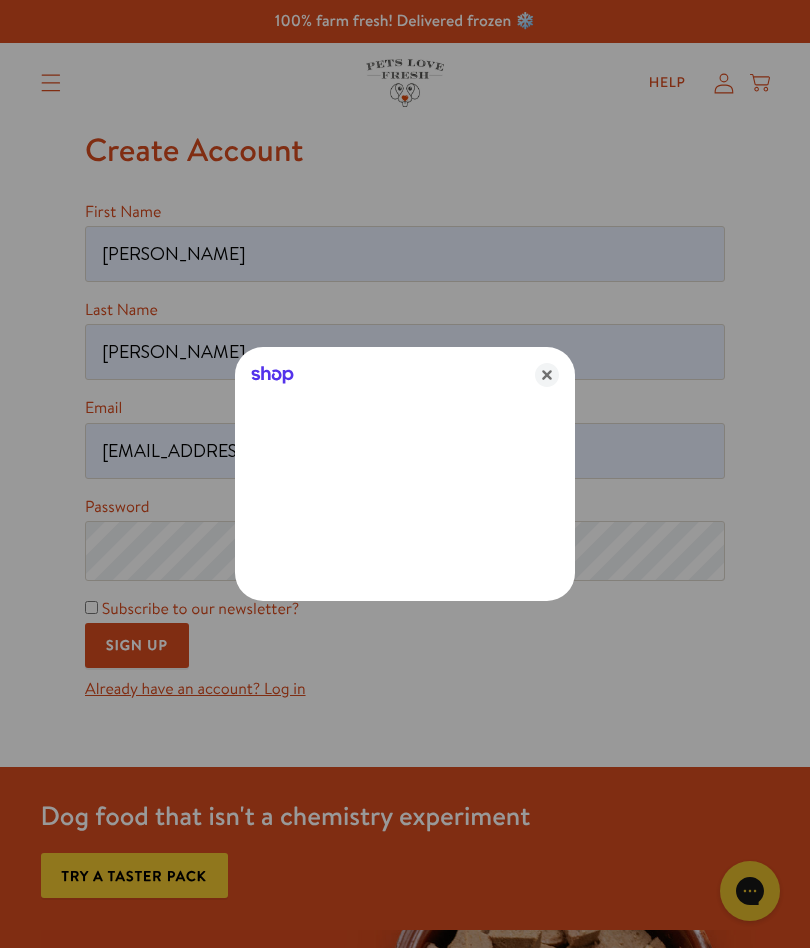 click 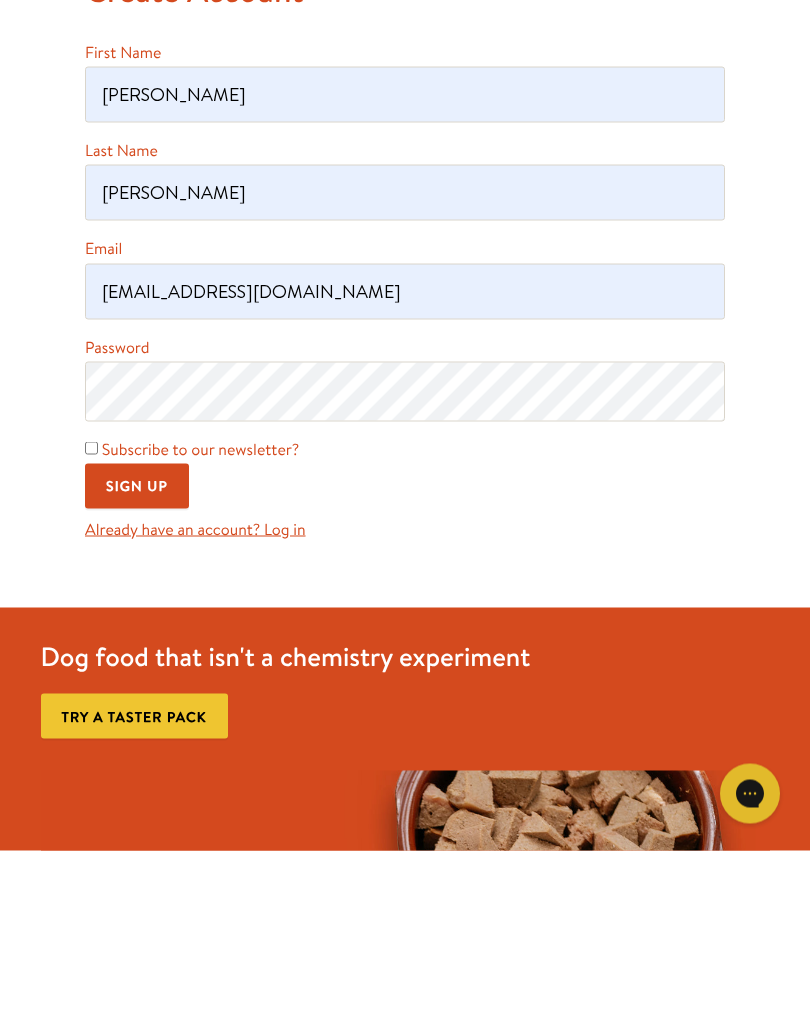 click on "Sign Up" at bounding box center [137, 645] 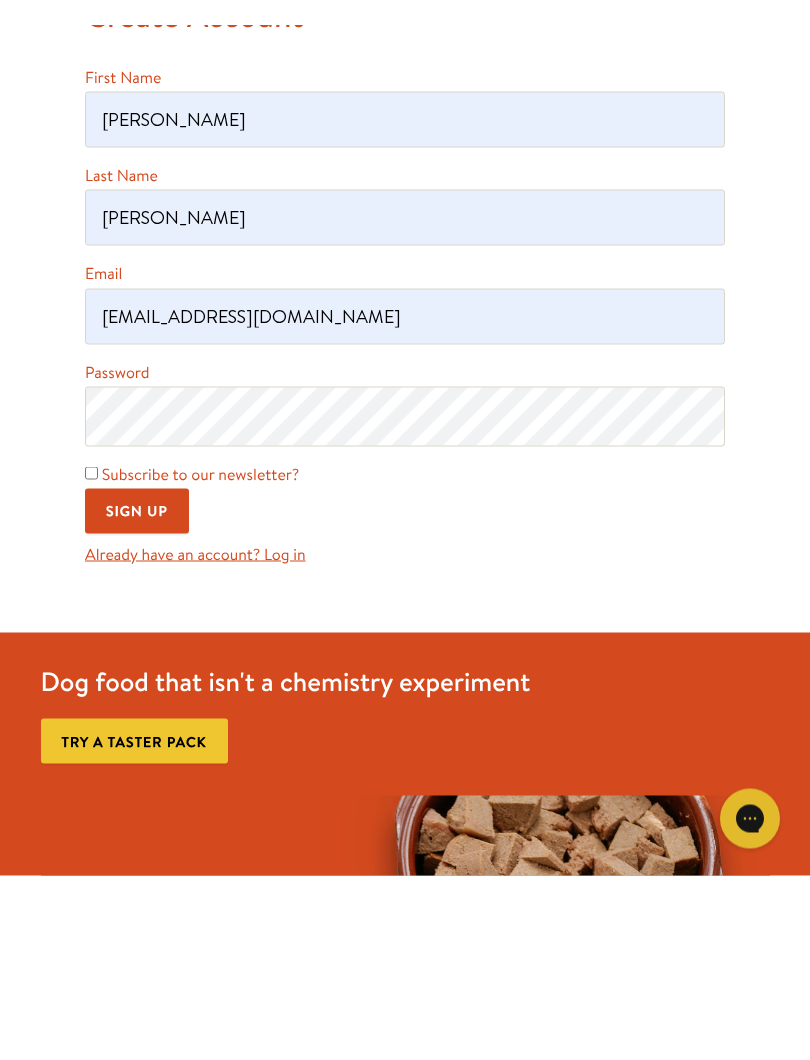 scroll, scrollTop: 160, scrollLeft: 0, axis: vertical 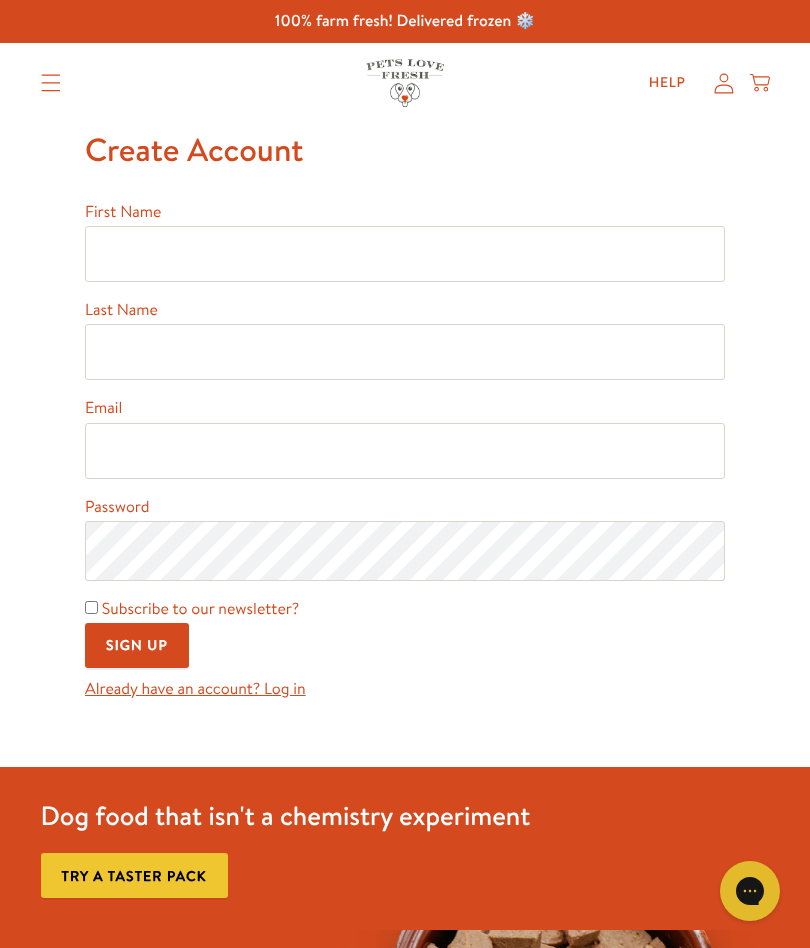 click on "Help" at bounding box center (667, 83) 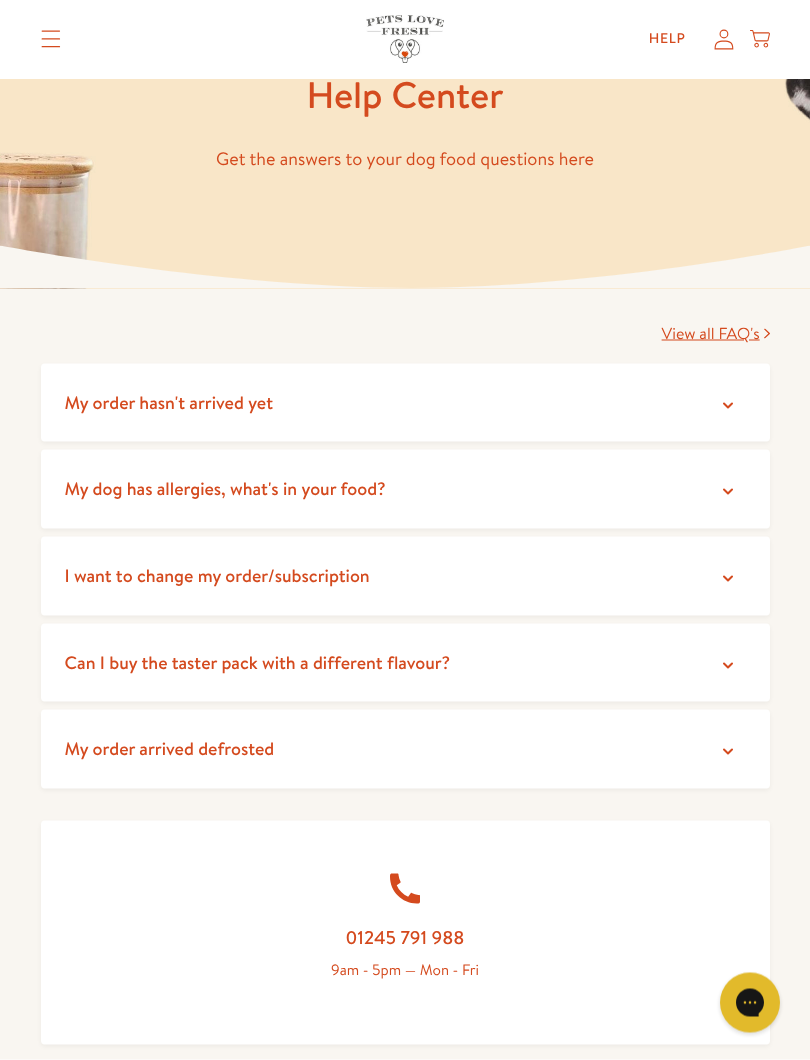 scroll, scrollTop: 152, scrollLeft: 0, axis: vertical 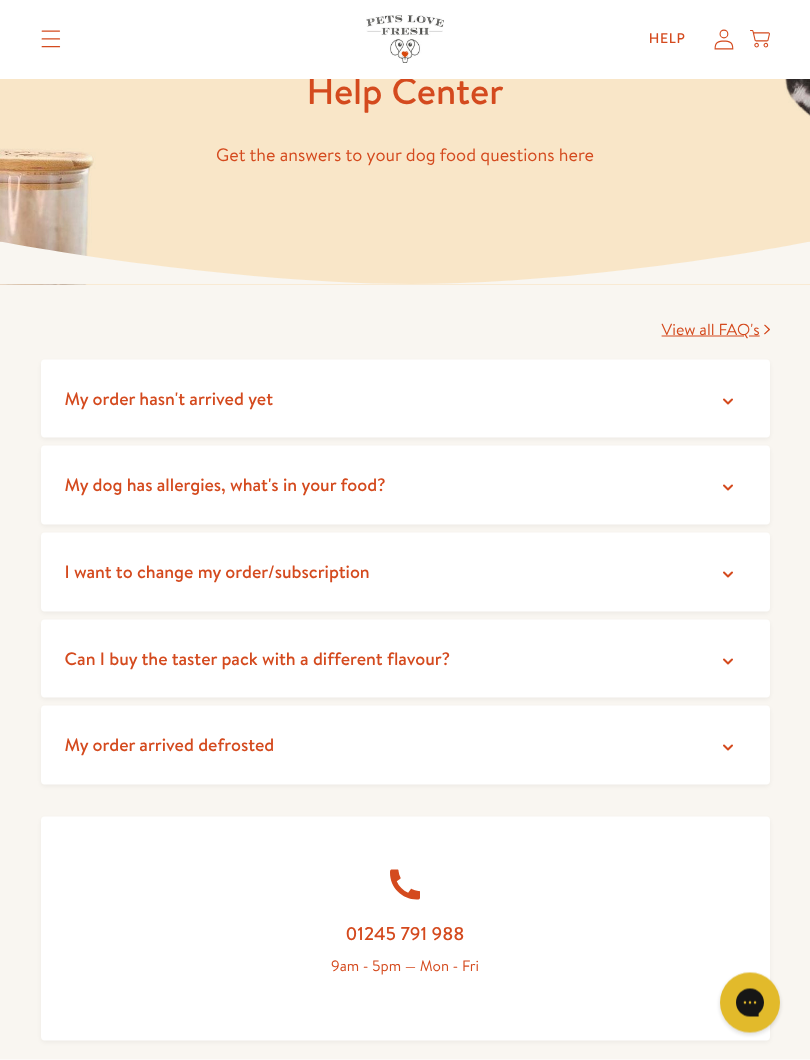 click 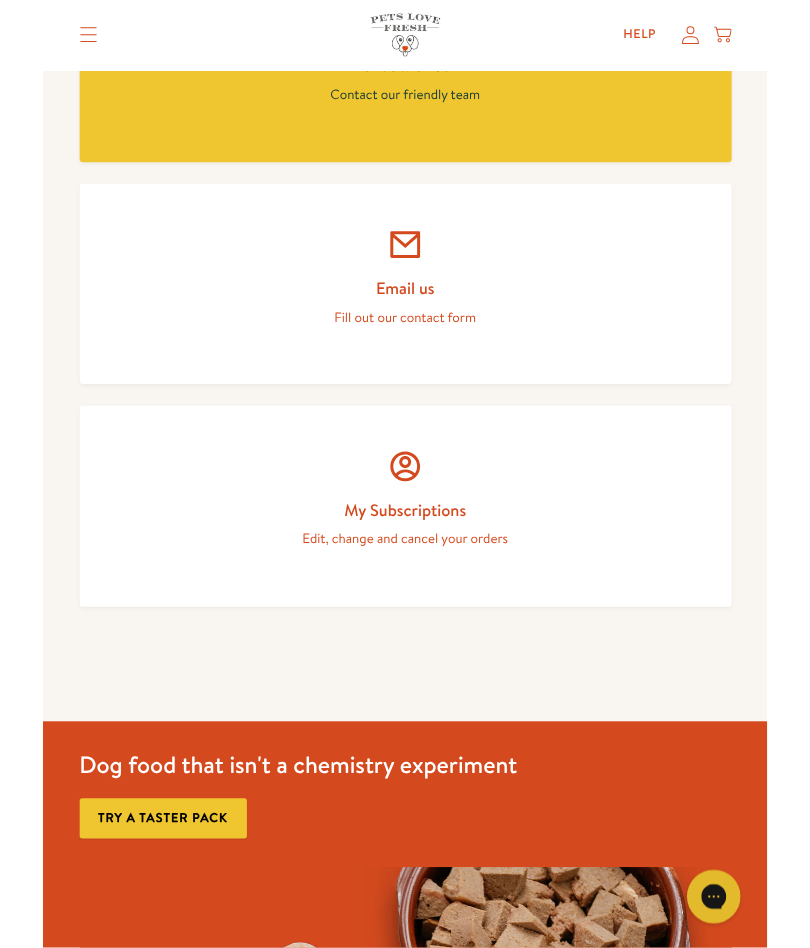 scroll, scrollTop: 1455, scrollLeft: 0, axis: vertical 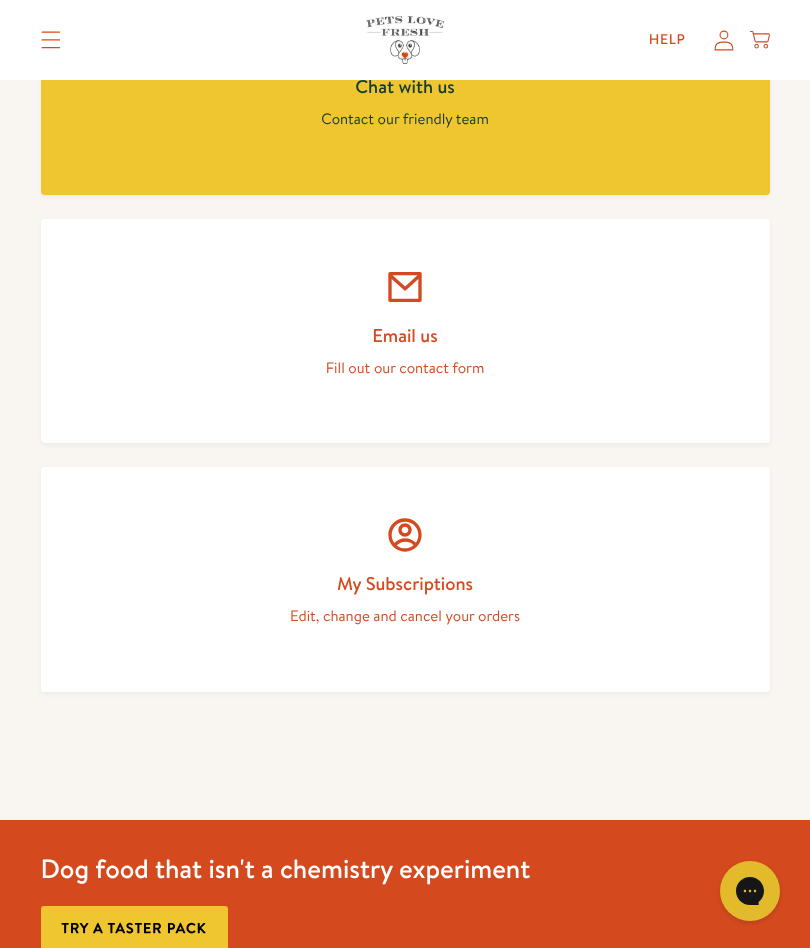 click on "My Subscriptions" at bounding box center (405, 583) 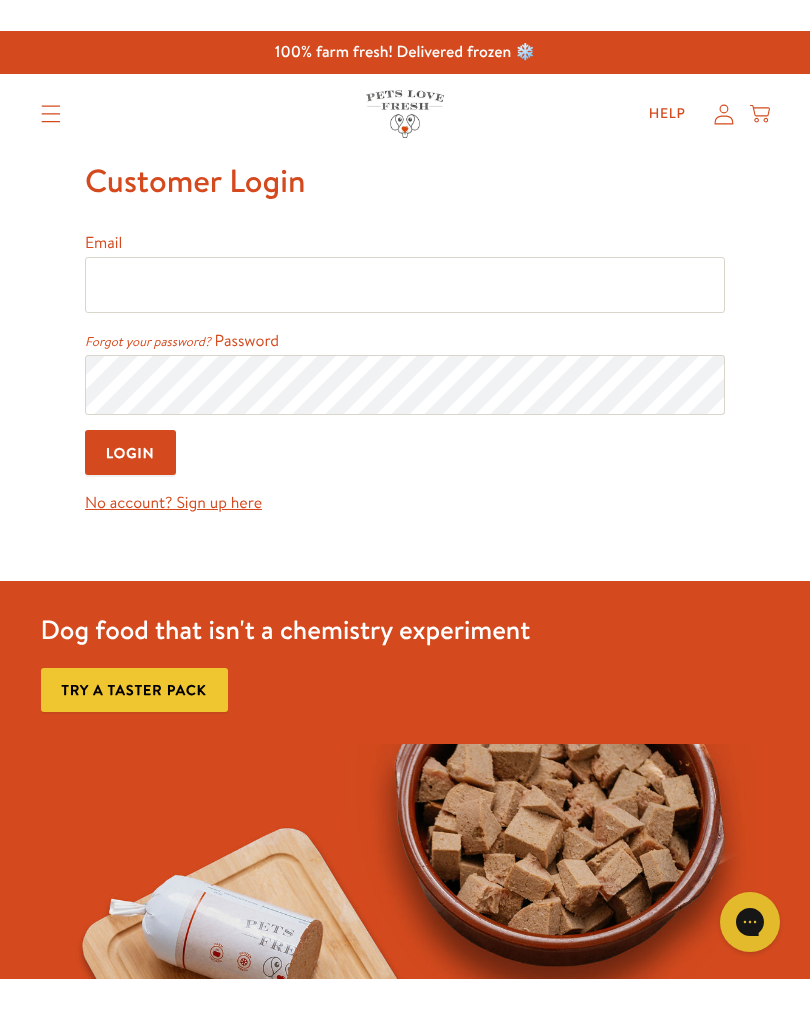 scroll, scrollTop: 0, scrollLeft: 0, axis: both 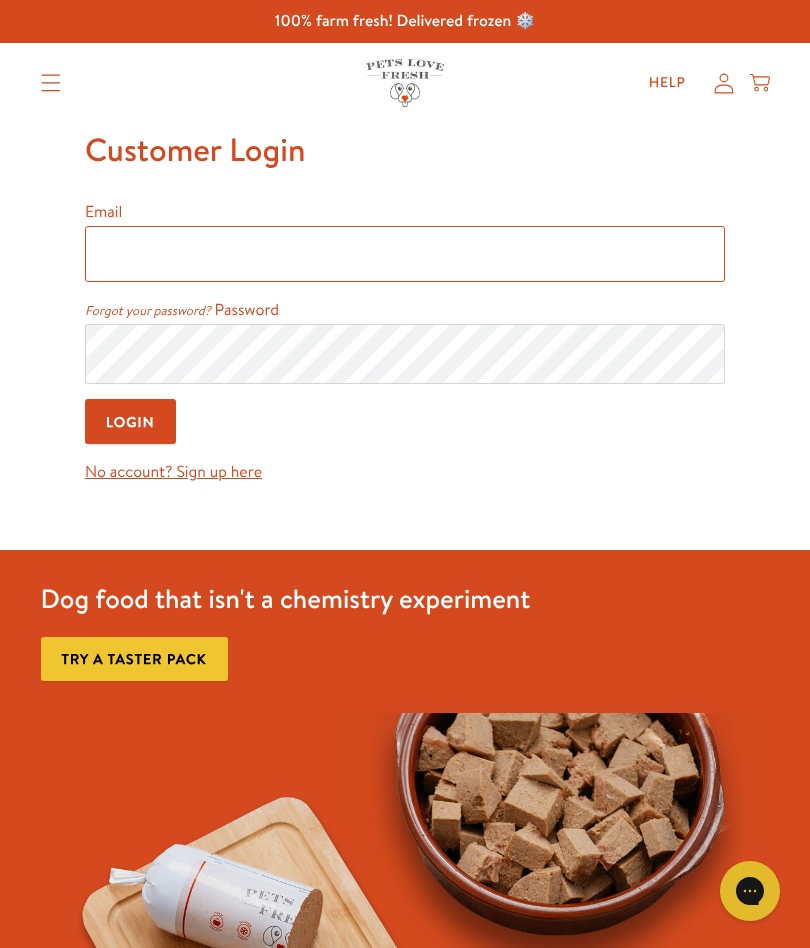 click on "Email" at bounding box center [405, 254] 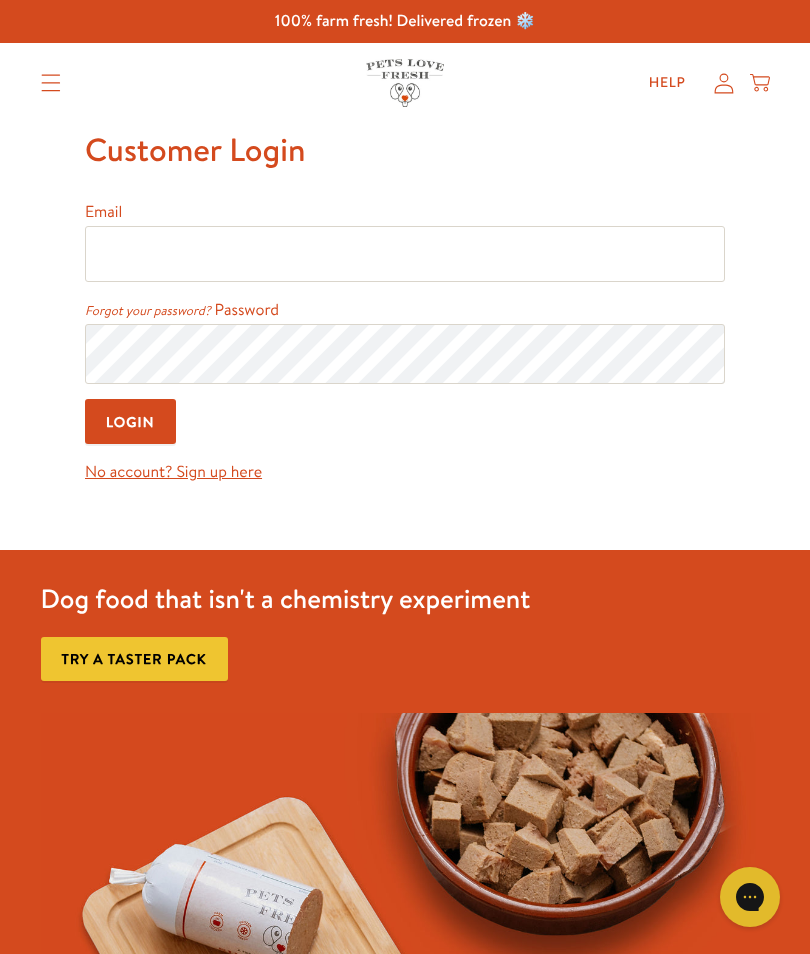 type on "winn599@btinternet.com" 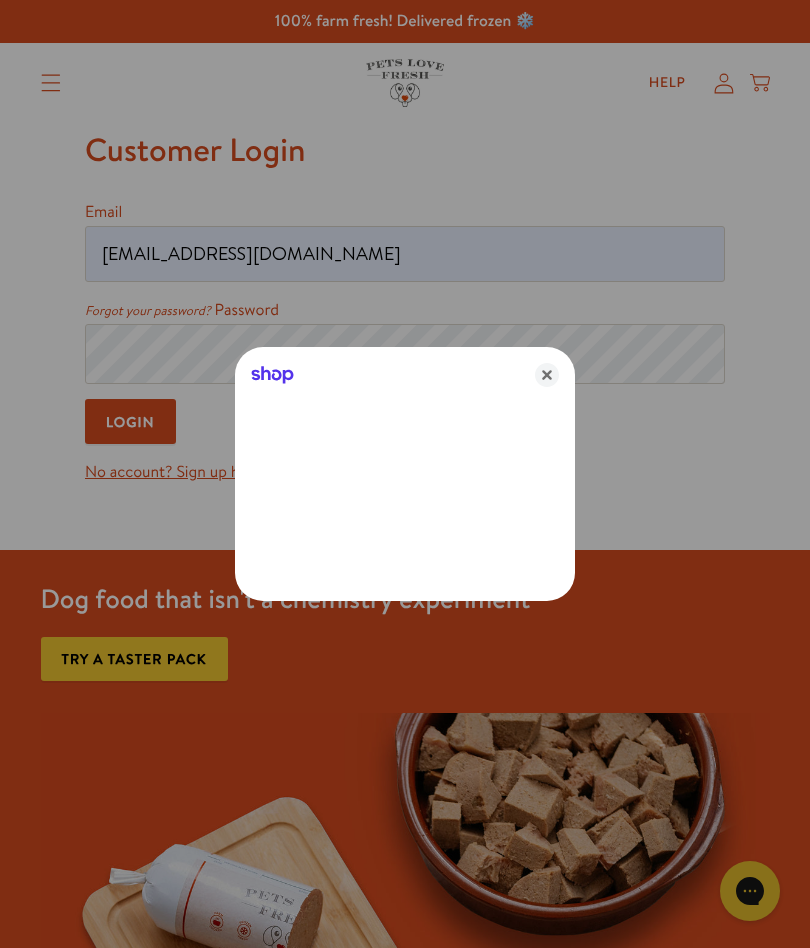 click 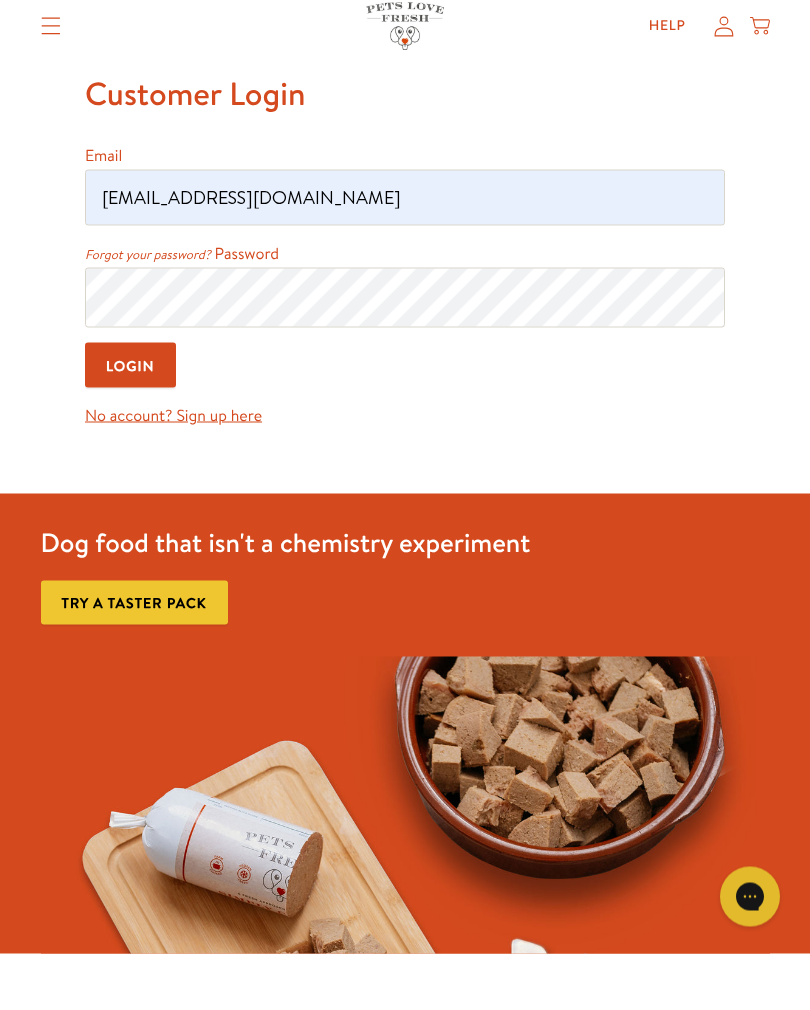 click on "No account? Sign up here" at bounding box center [173, 472] 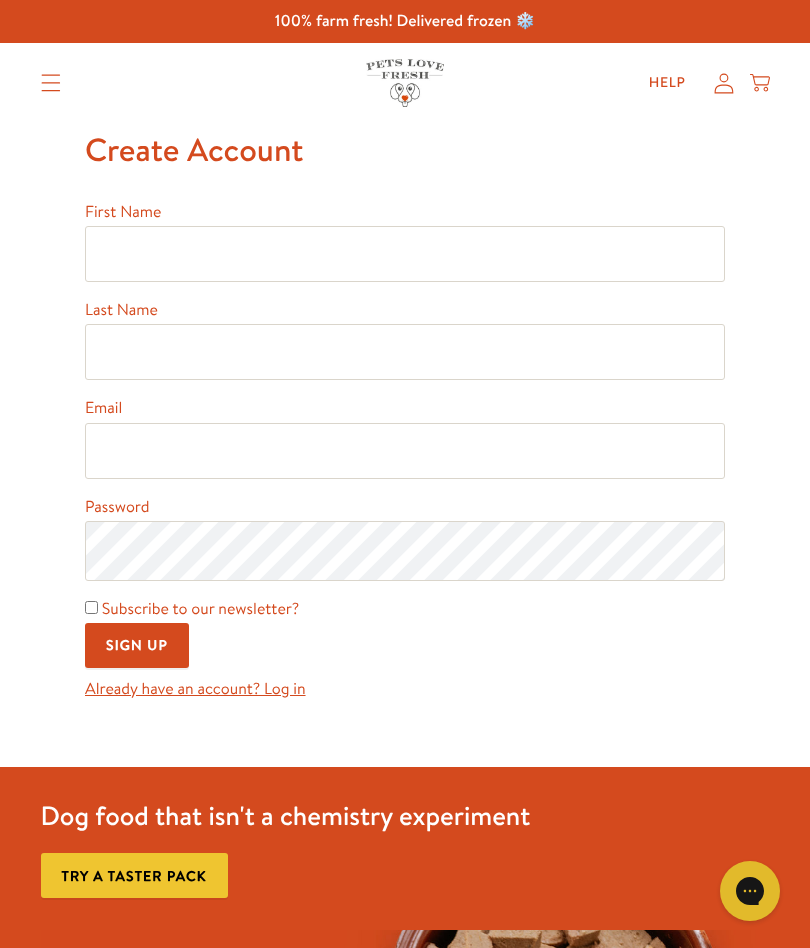 scroll, scrollTop: 0, scrollLeft: 0, axis: both 